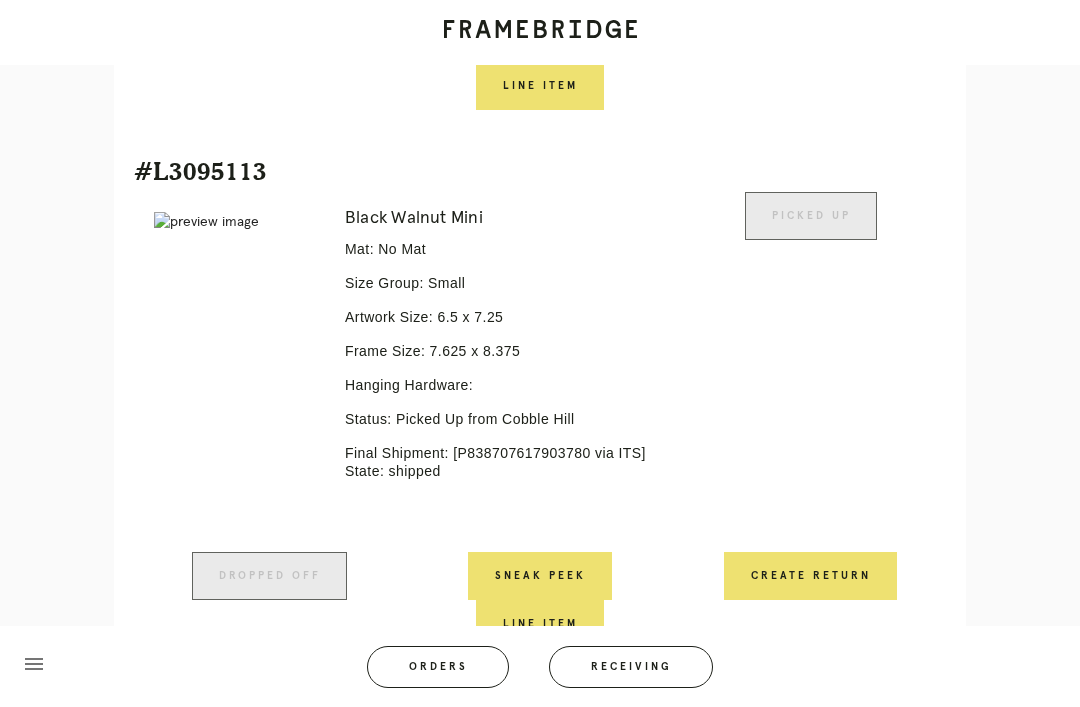 scroll, scrollTop: 2596, scrollLeft: 0, axis: vertical 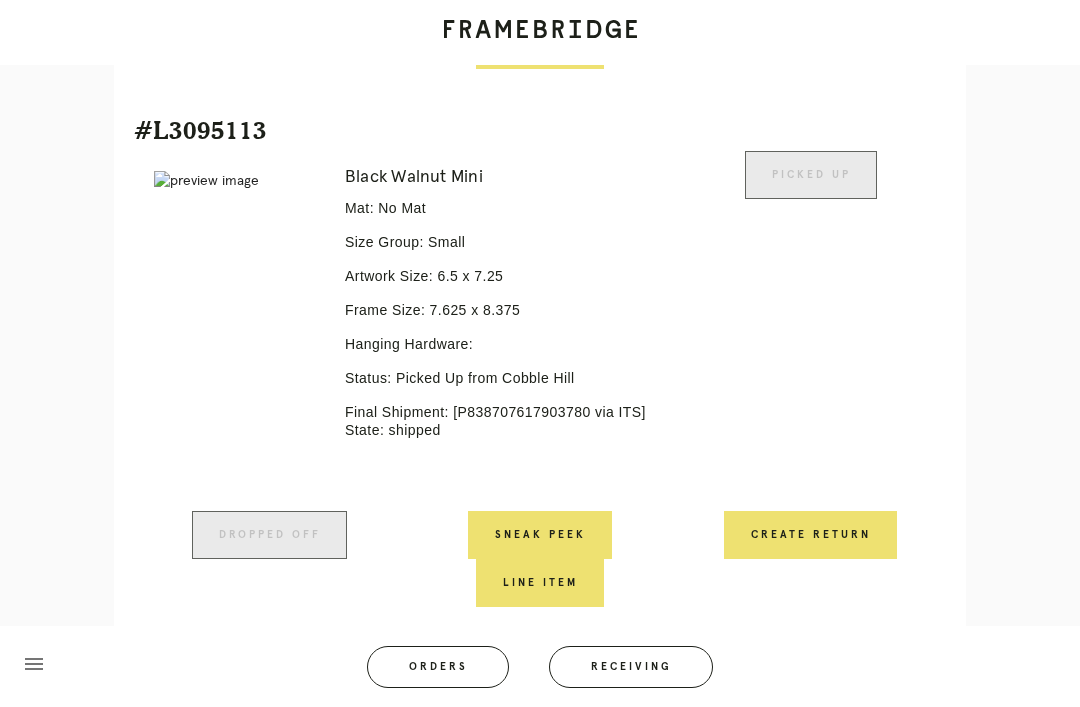 click on "Orders" at bounding box center [438, 667] 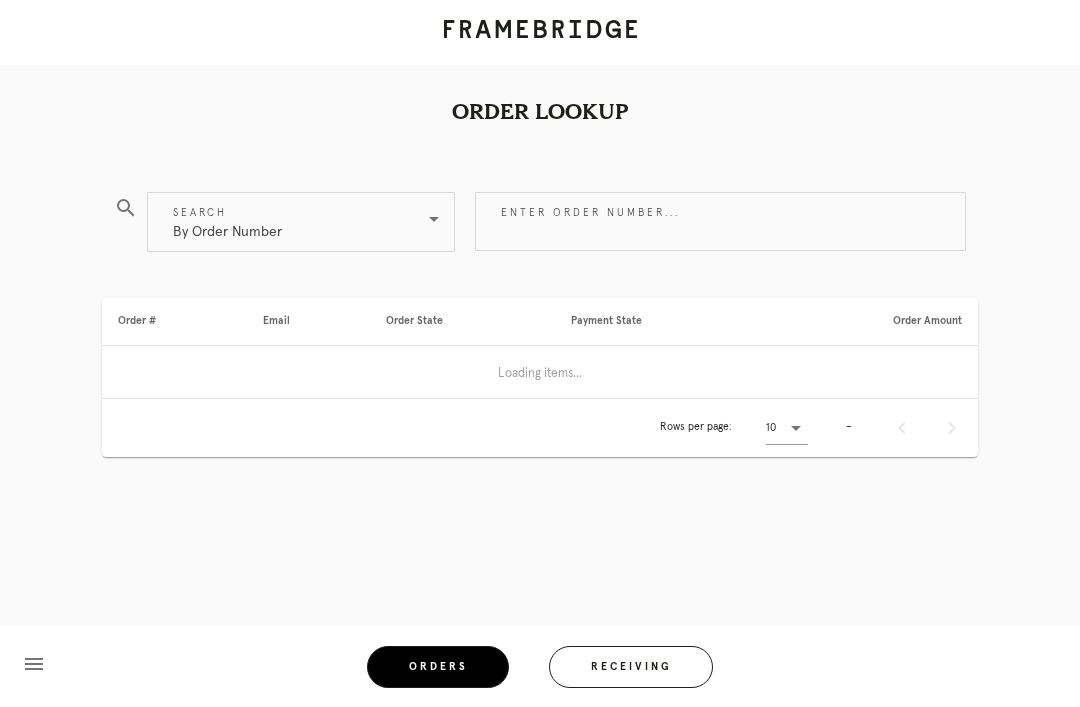 scroll, scrollTop: 0, scrollLeft: 0, axis: both 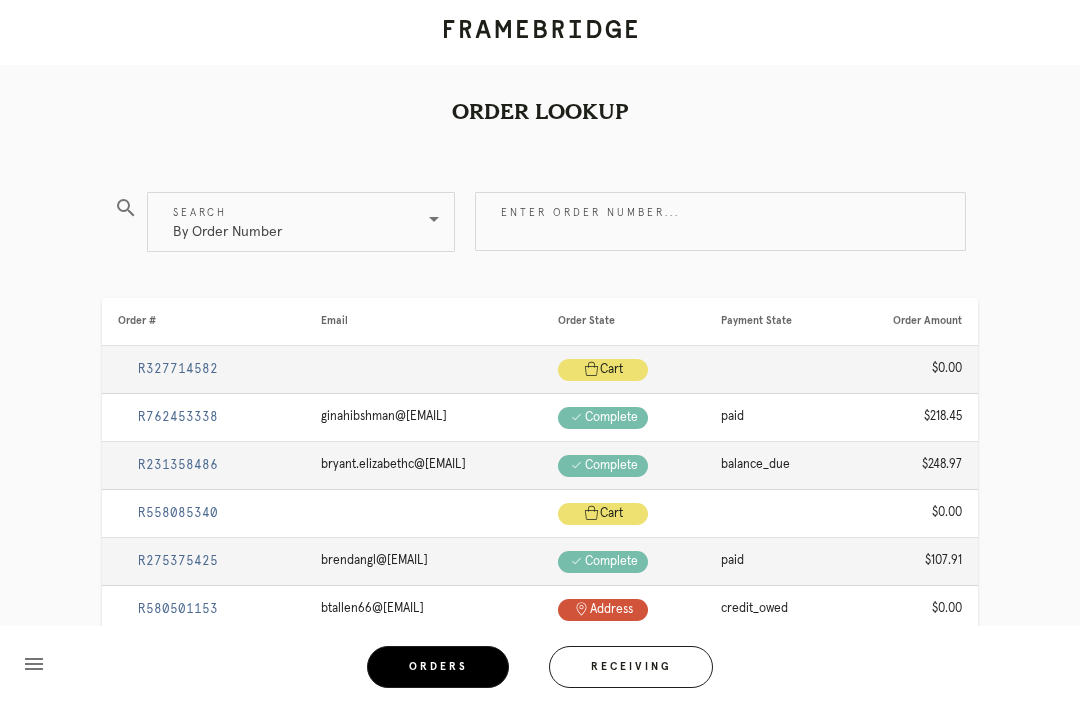 click on "Receiving" at bounding box center [631, 667] 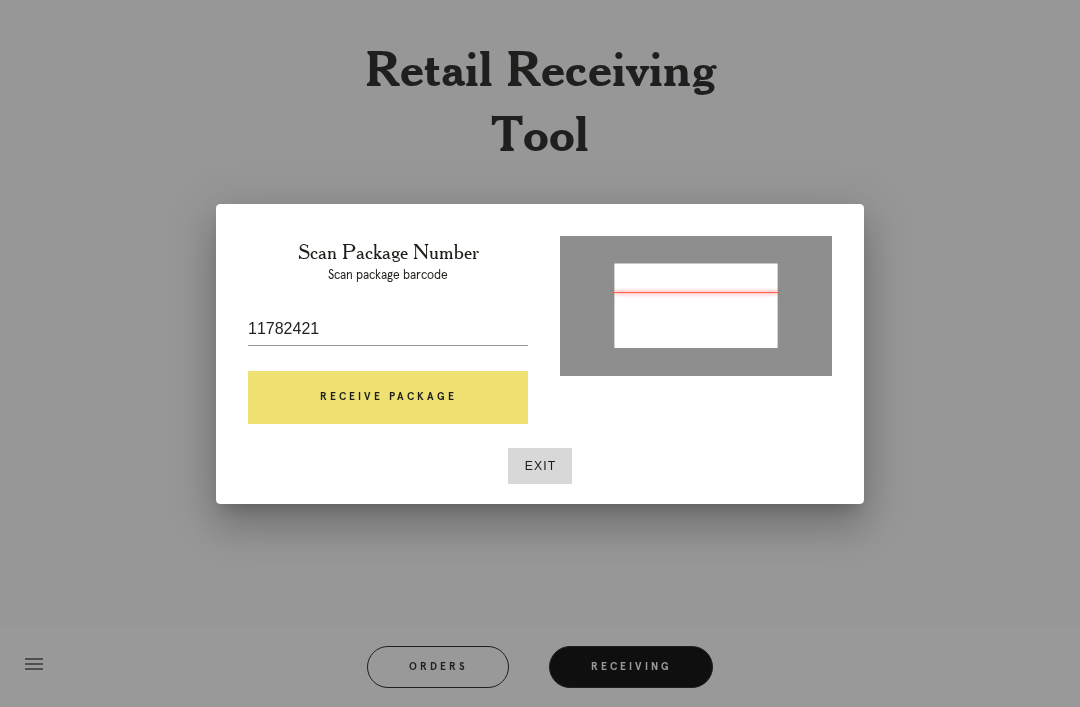 type on "P887295922369302" 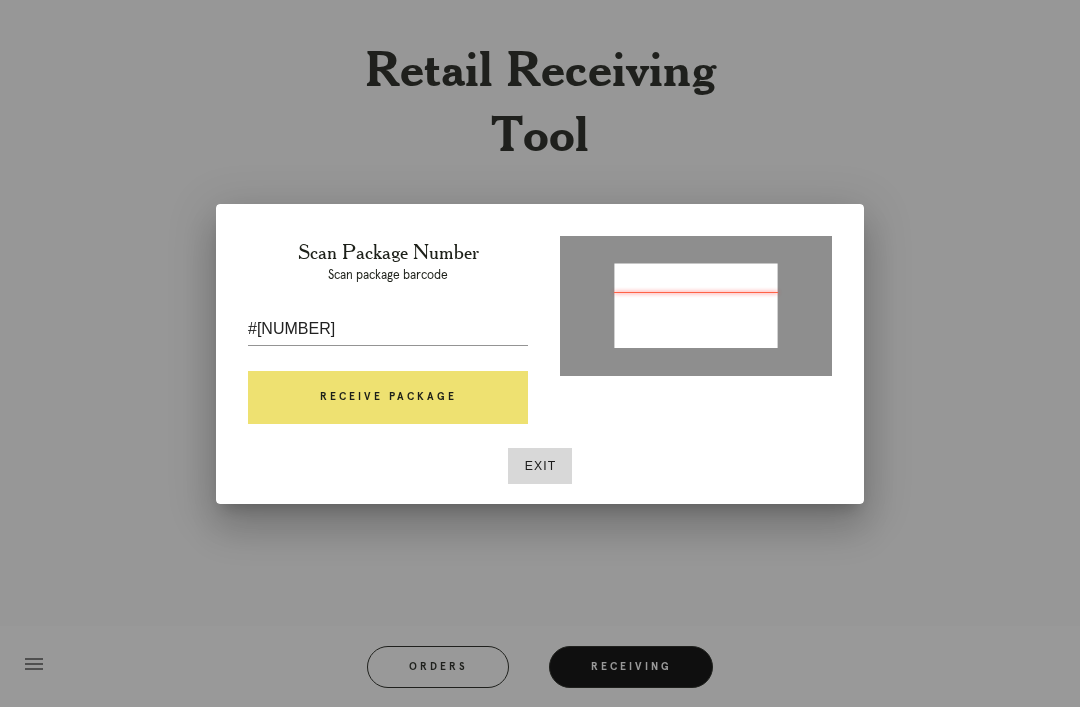 click on "Receive Package" at bounding box center (388, 398) 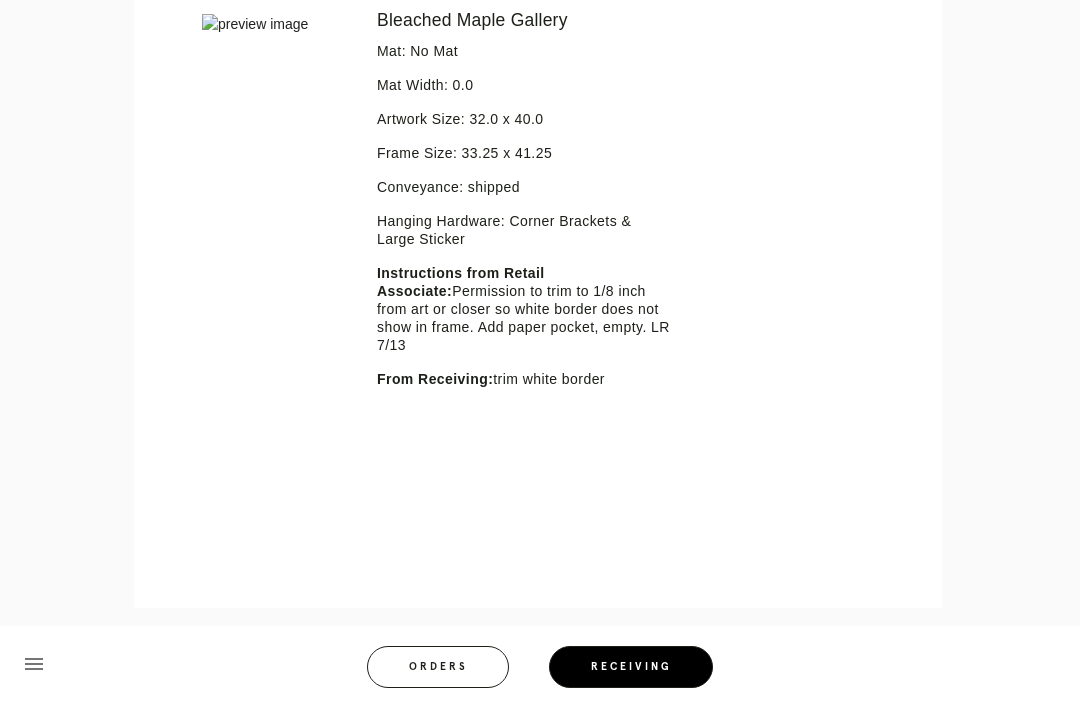 scroll, scrollTop: 553, scrollLeft: 0, axis: vertical 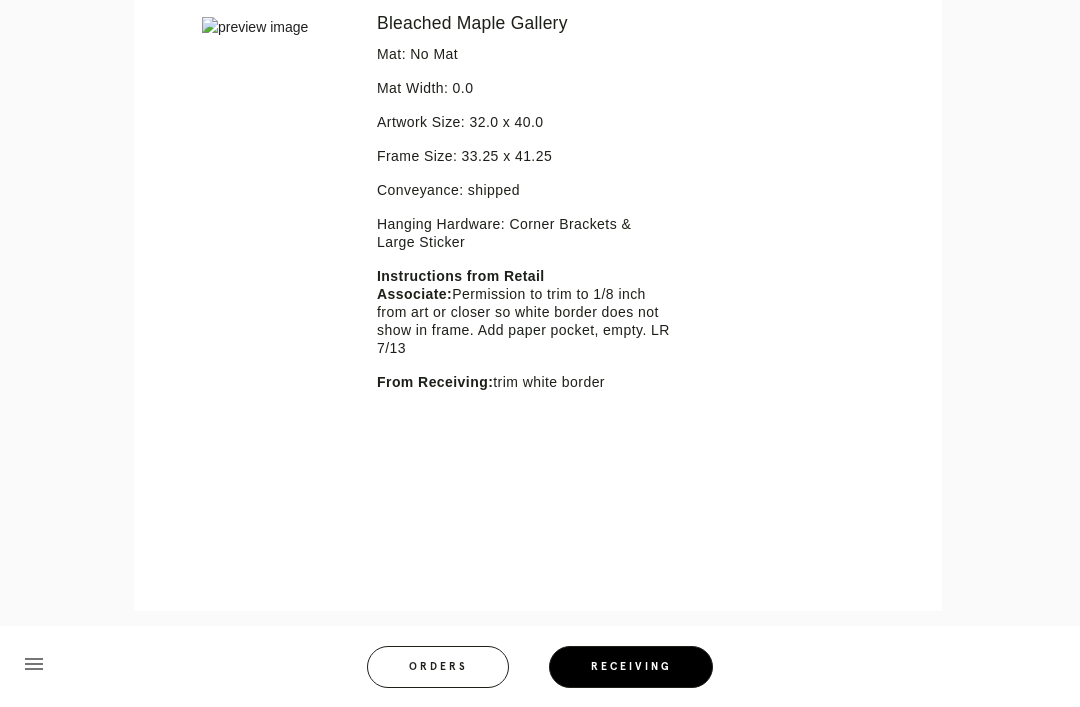 click on "Orders" at bounding box center (438, 667) 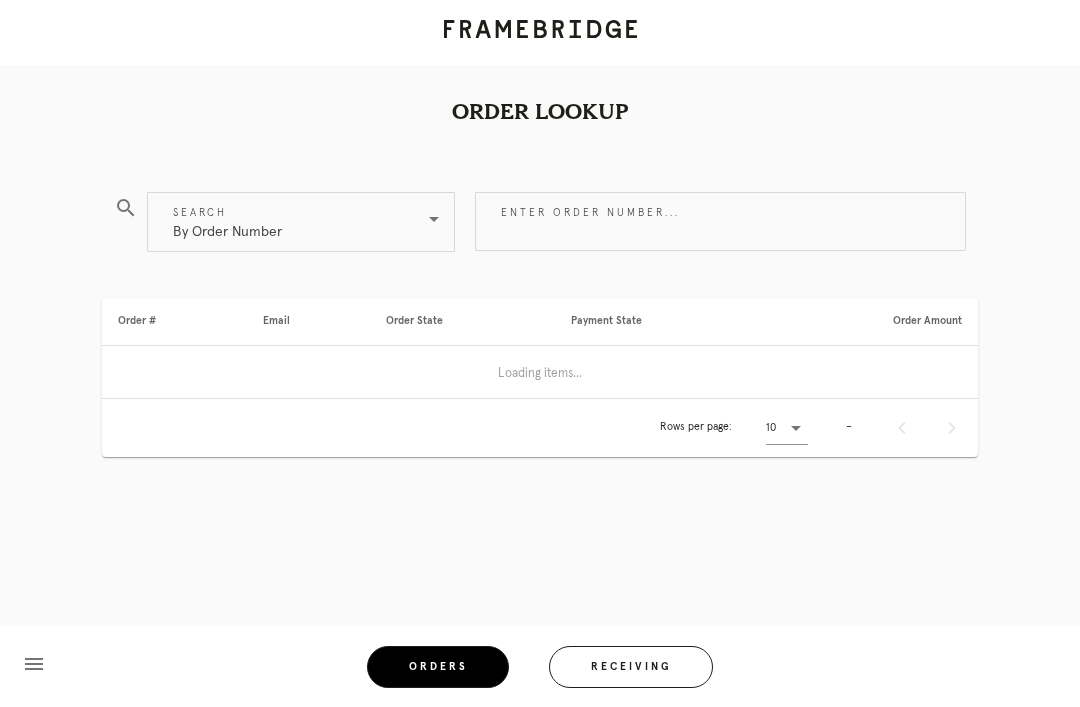 click on "Enter order number..." at bounding box center (720, 221) 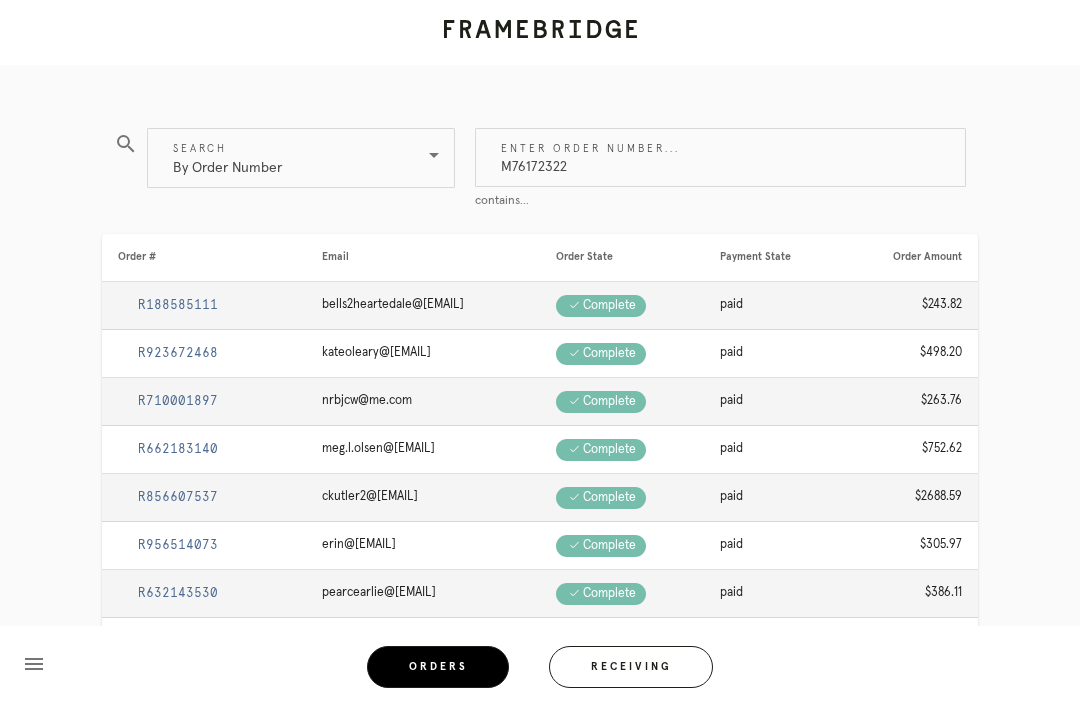 type on "M761723229" 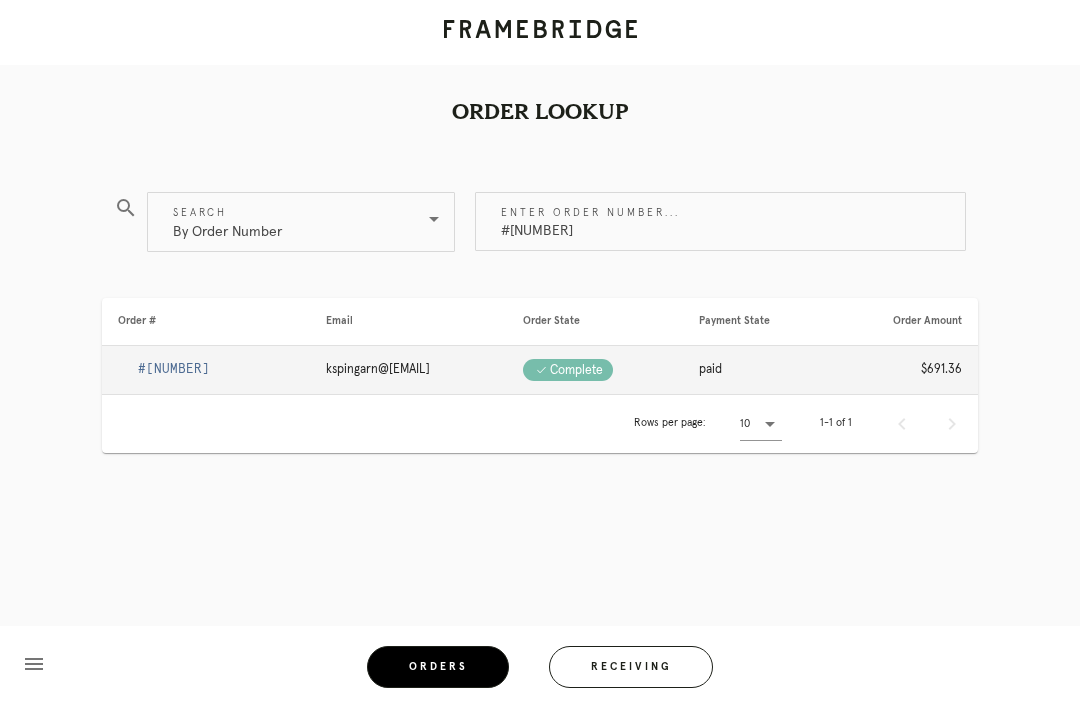 click on "R705428192" at bounding box center [174, 369] 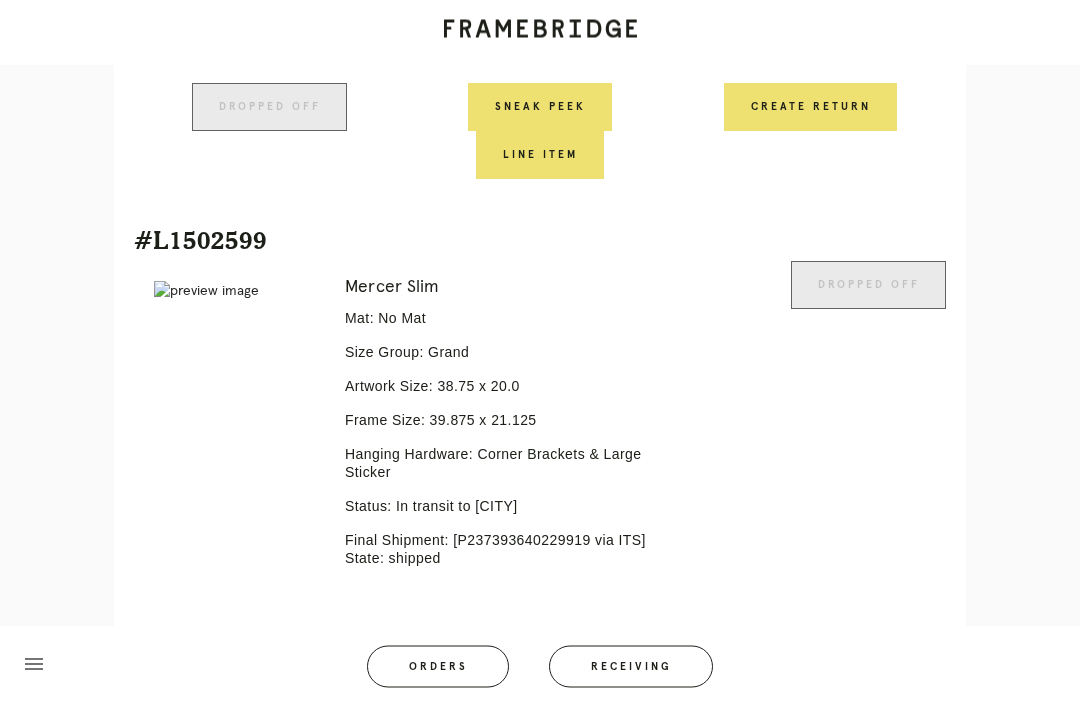 scroll, scrollTop: 938, scrollLeft: 0, axis: vertical 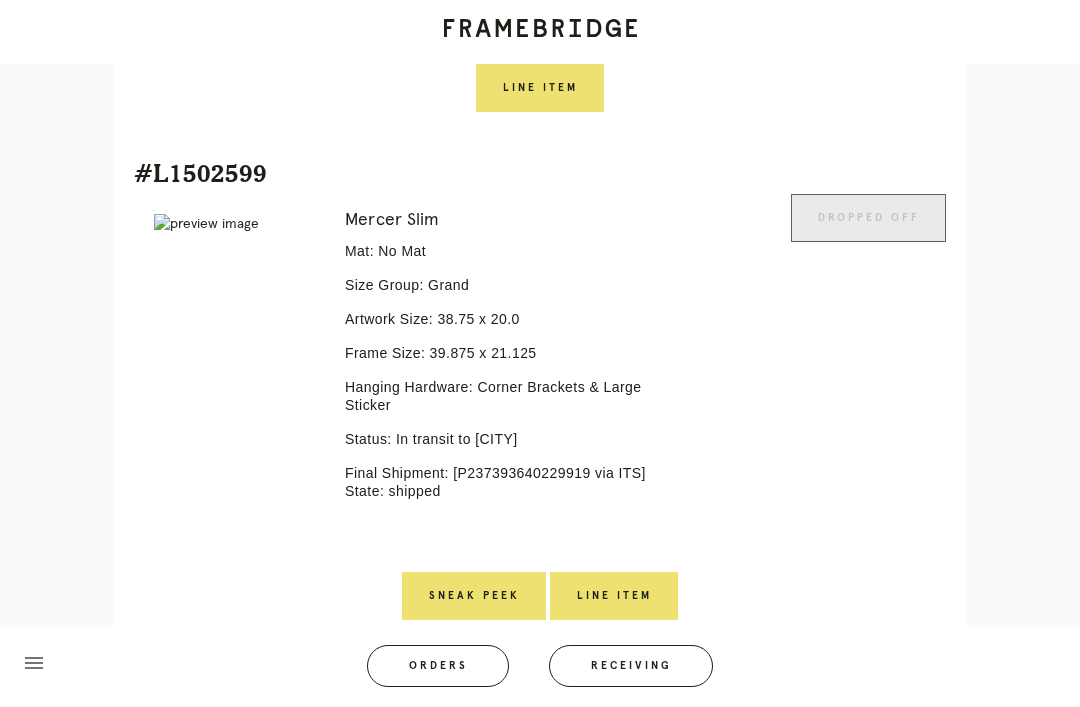 click on "Orders" at bounding box center [438, 667] 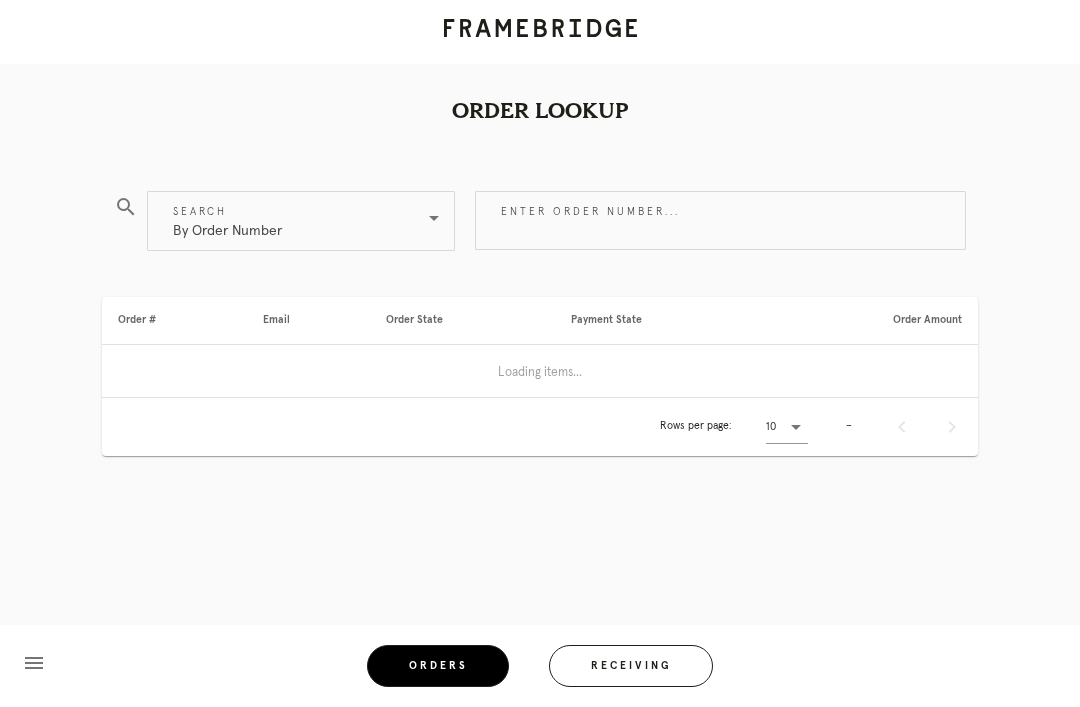 scroll, scrollTop: 0, scrollLeft: 0, axis: both 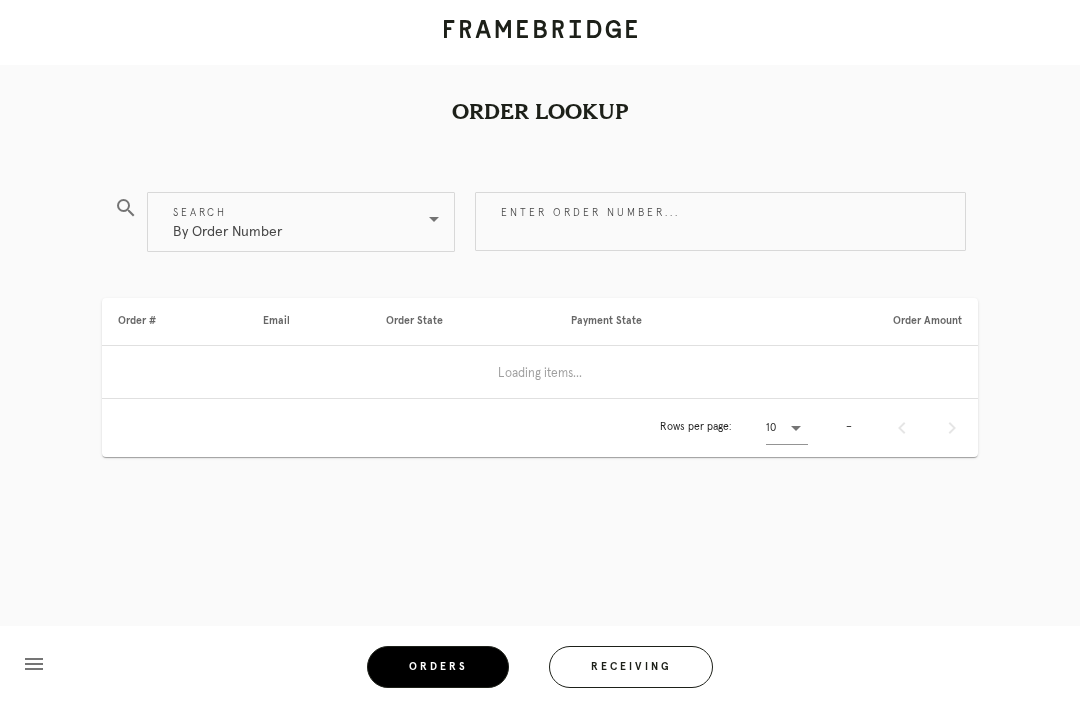 click on "Receiving" at bounding box center [631, 667] 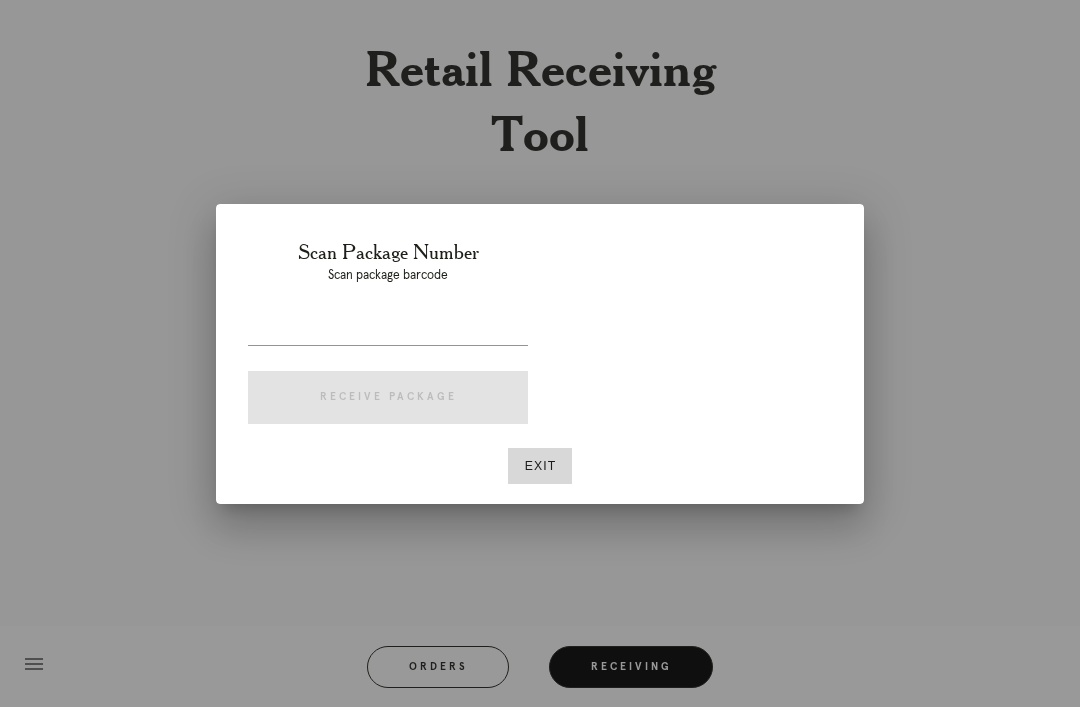 click at bounding box center (540, 353) 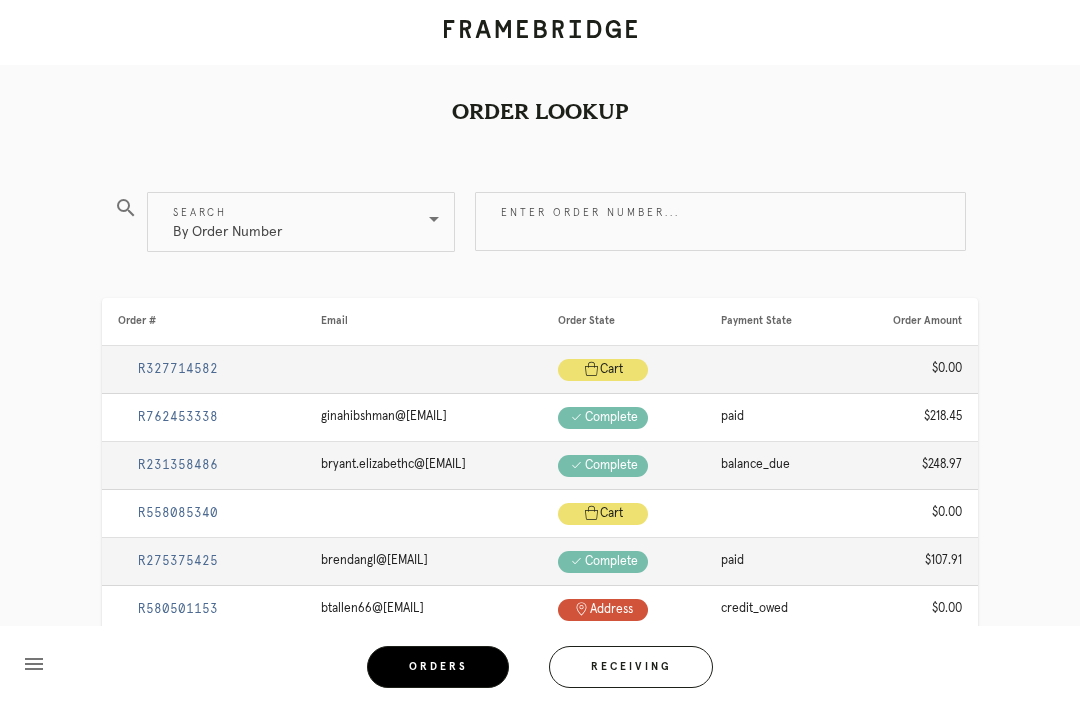 click on "Enter order number..." at bounding box center [720, 221] 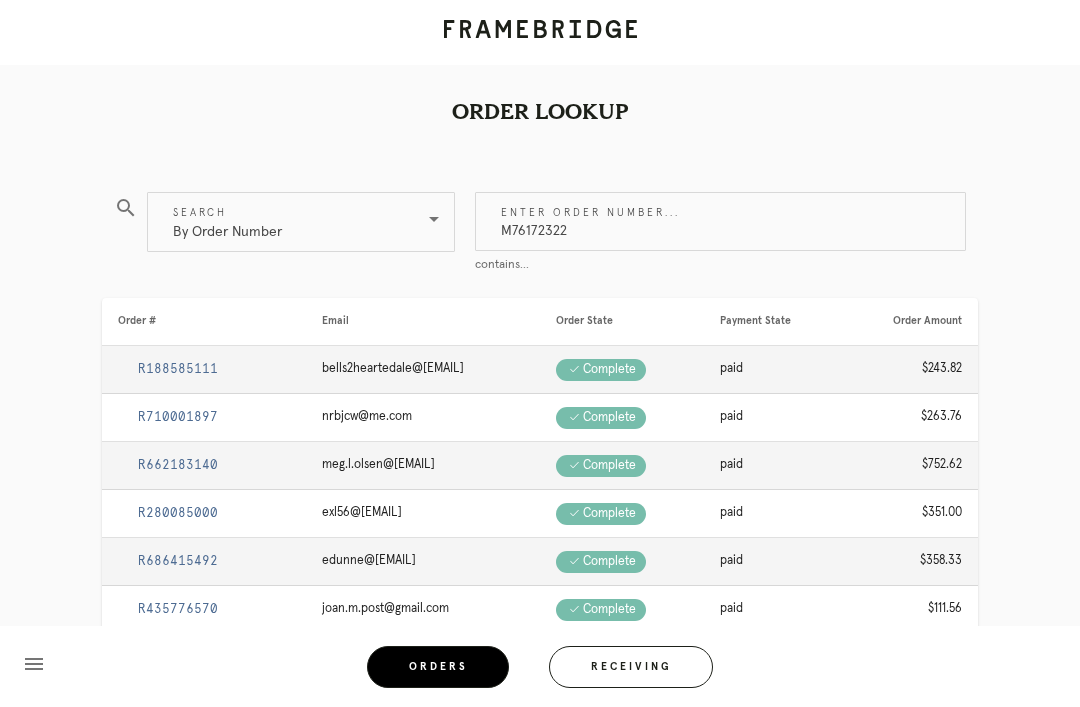 type on "M761723229" 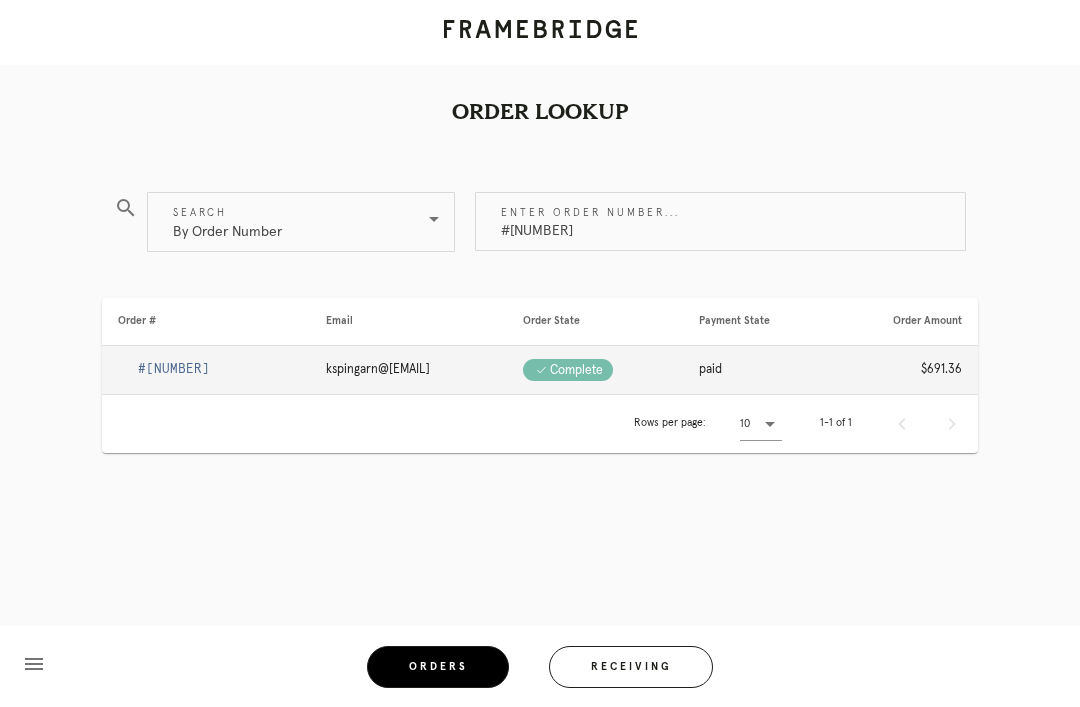click on "R705428192" at bounding box center (174, 369) 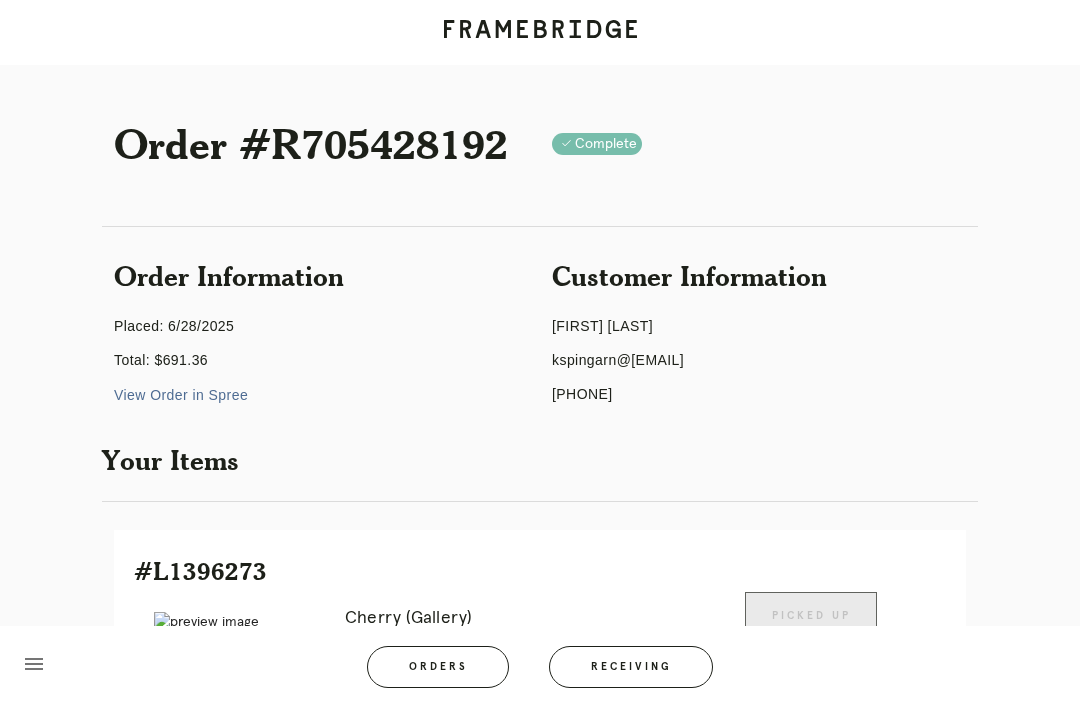 click on "Orders" at bounding box center (438, 667) 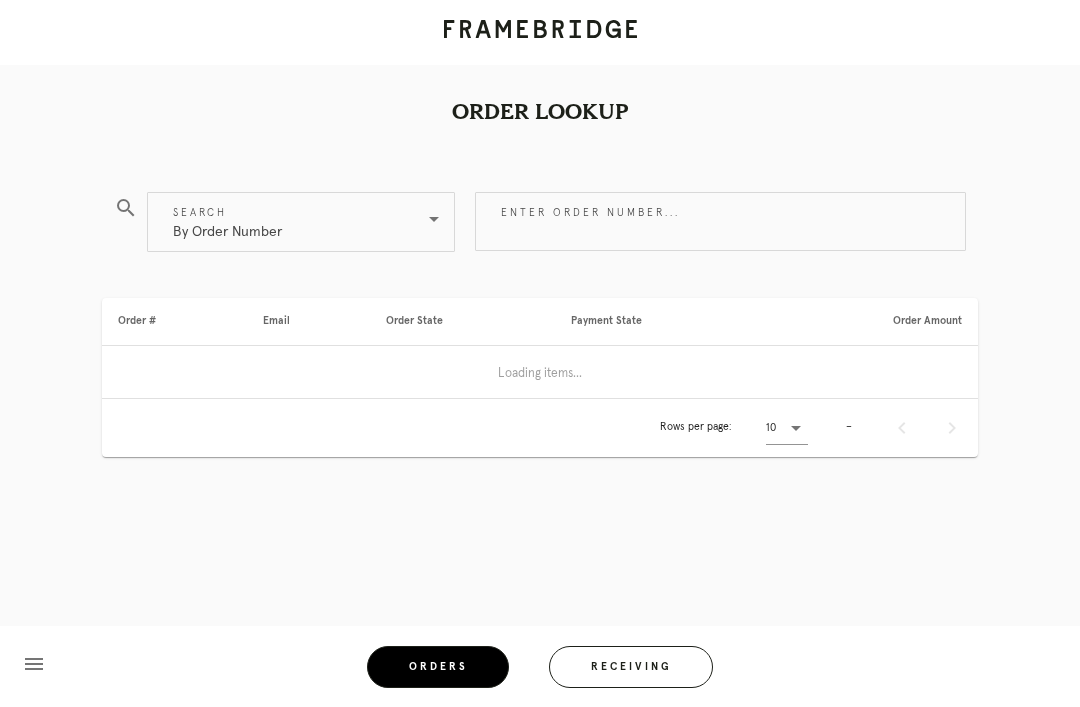 scroll, scrollTop: 36, scrollLeft: 0, axis: vertical 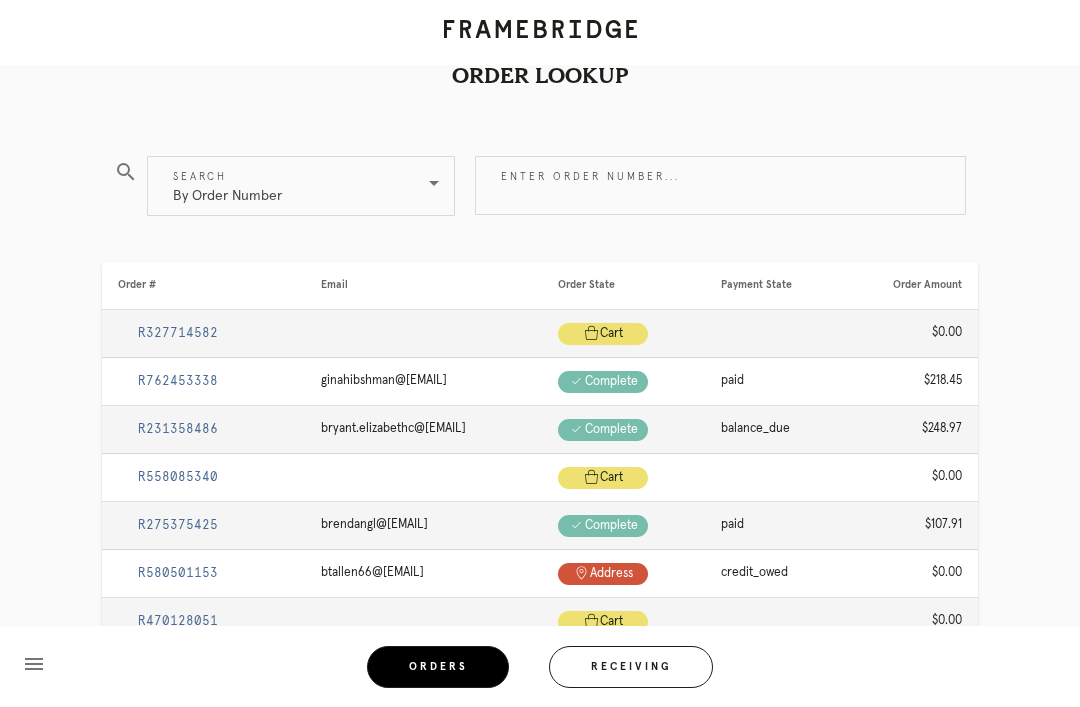 click on "menu
Orders
Receiving
Logged in as:   justin.forrester@framebridge.com   Cobble Hill
Logout" at bounding box center [540, 673] 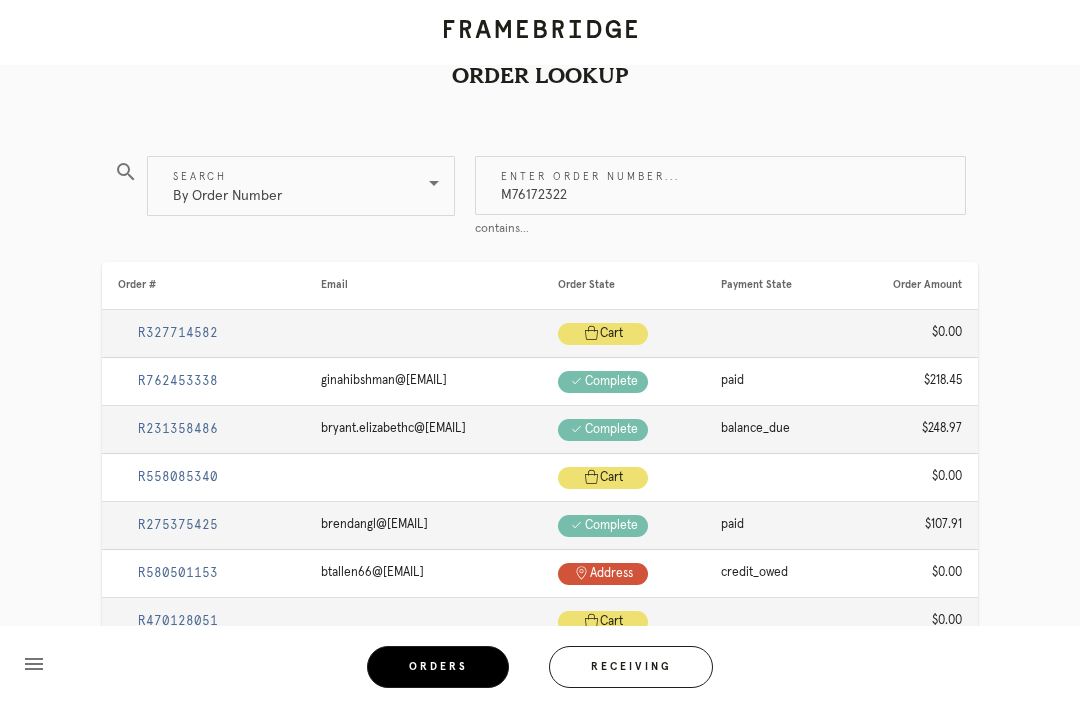 type on "M761723229" 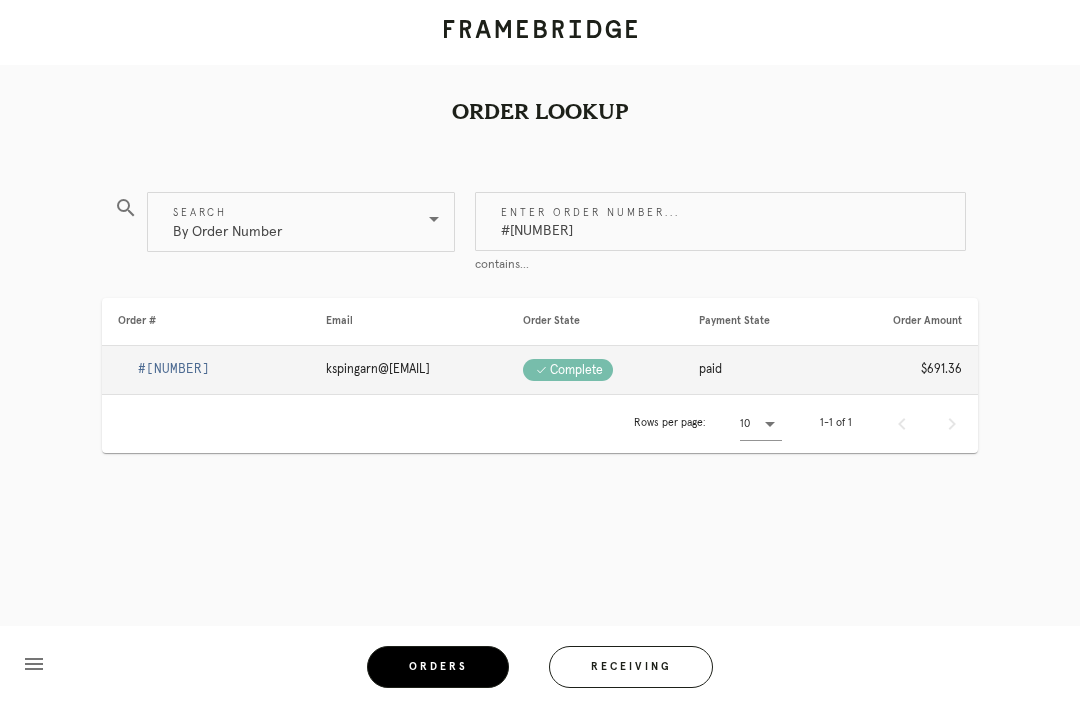 click on "R705428192" at bounding box center (174, 369) 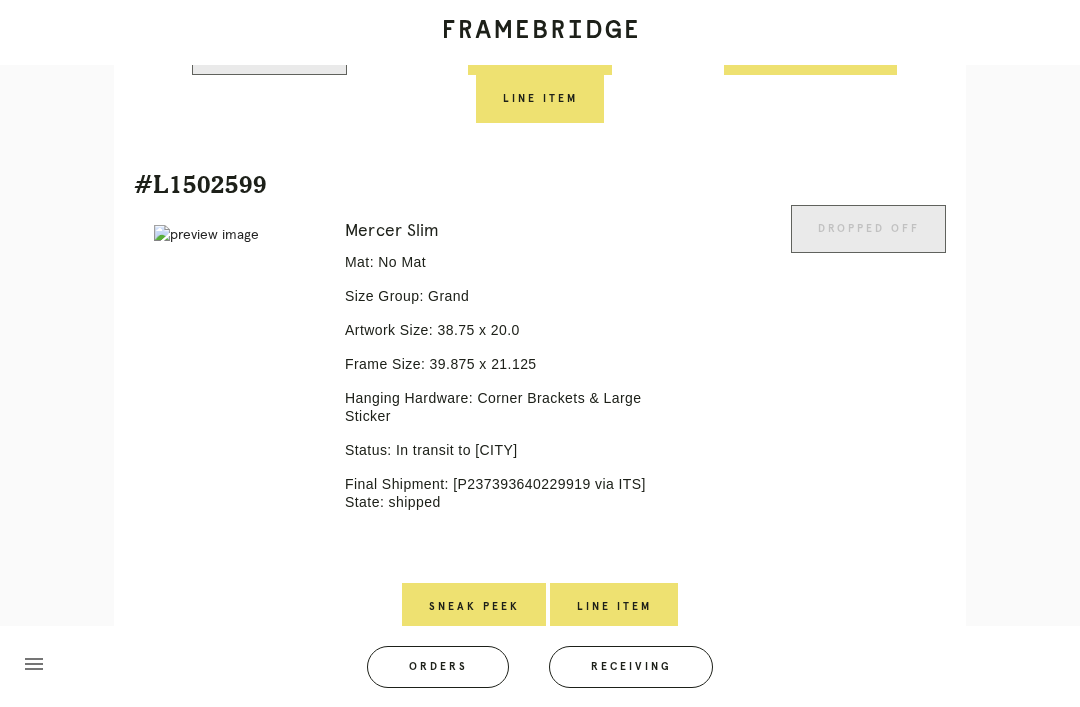 scroll, scrollTop: 925, scrollLeft: 0, axis: vertical 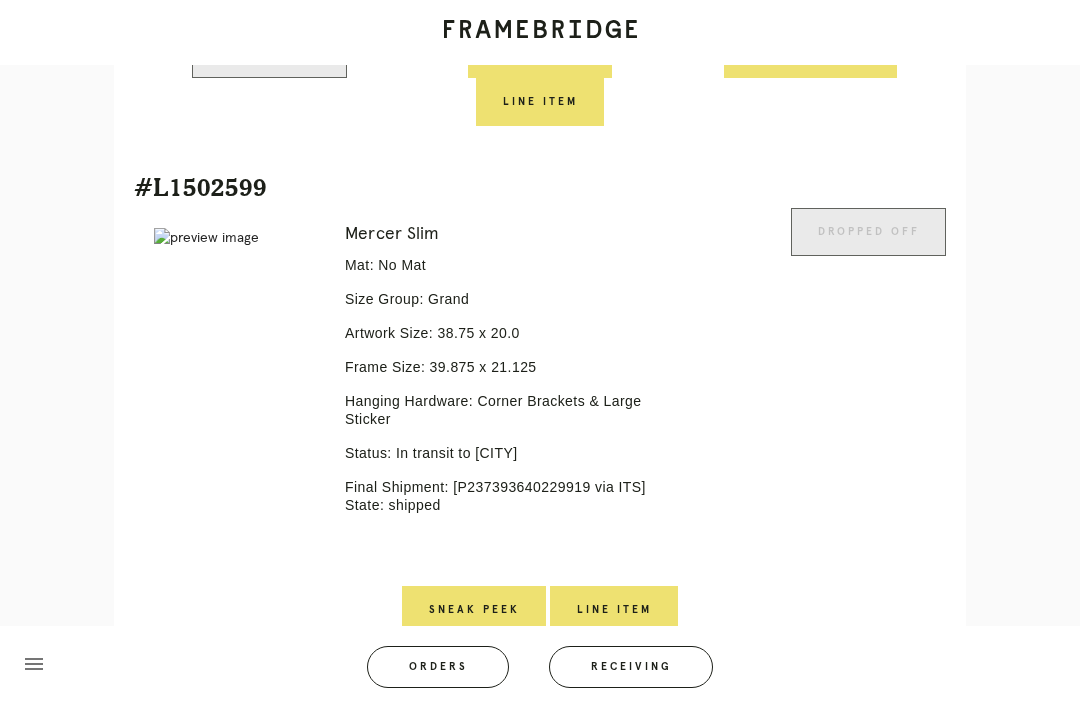 click on "Receiving" at bounding box center [631, 667] 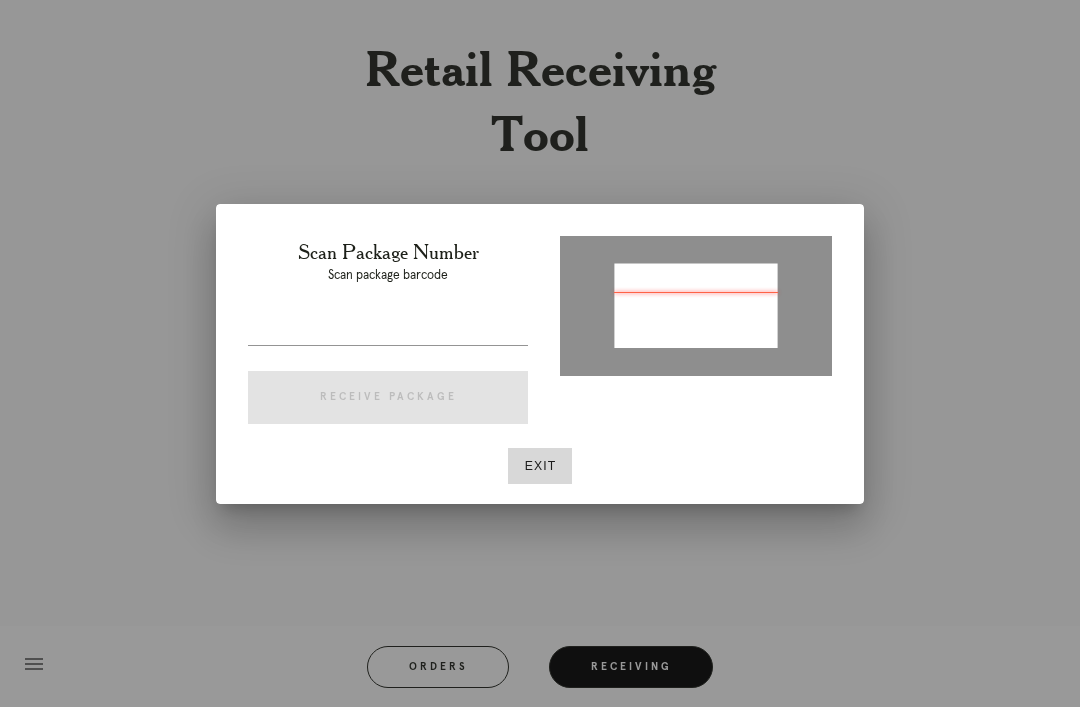 type on "P237393640229919" 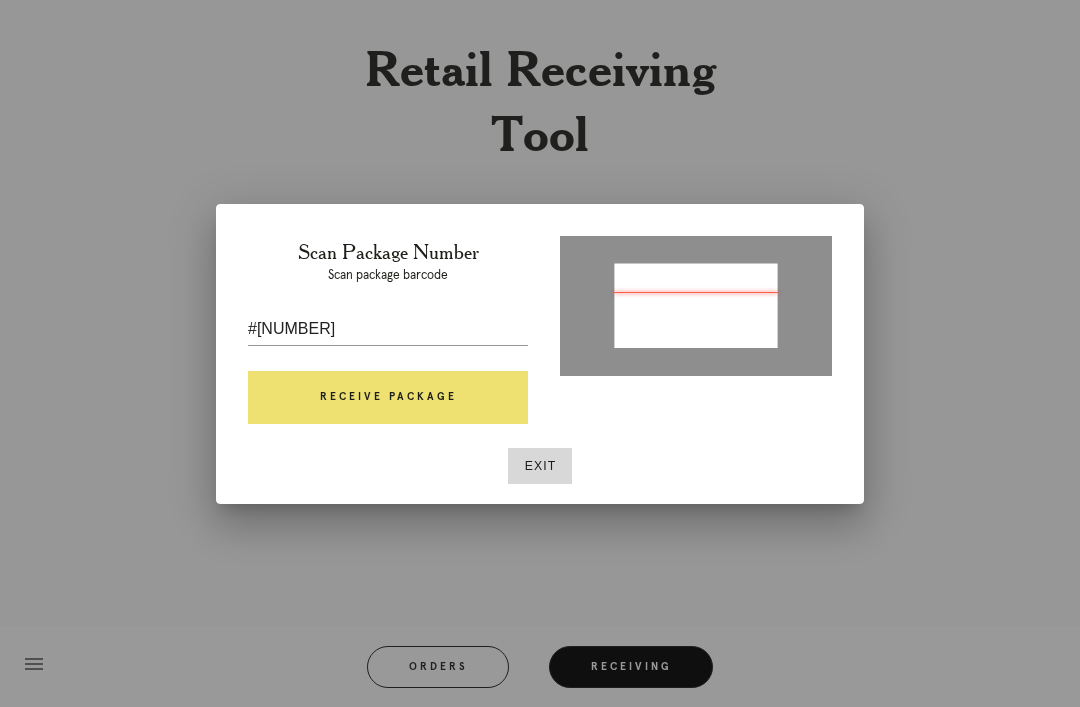 click on "Receive Package" at bounding box center [388, 398] 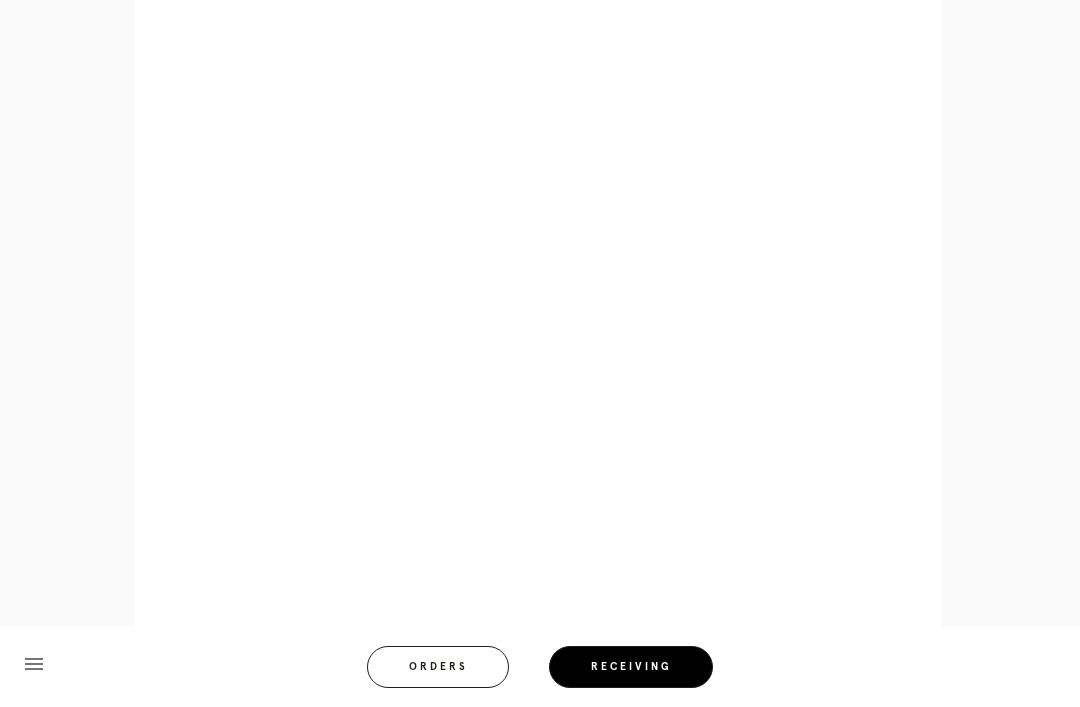 scroll, scrollTop: 889, scrollLeft: 0, axis: vertical 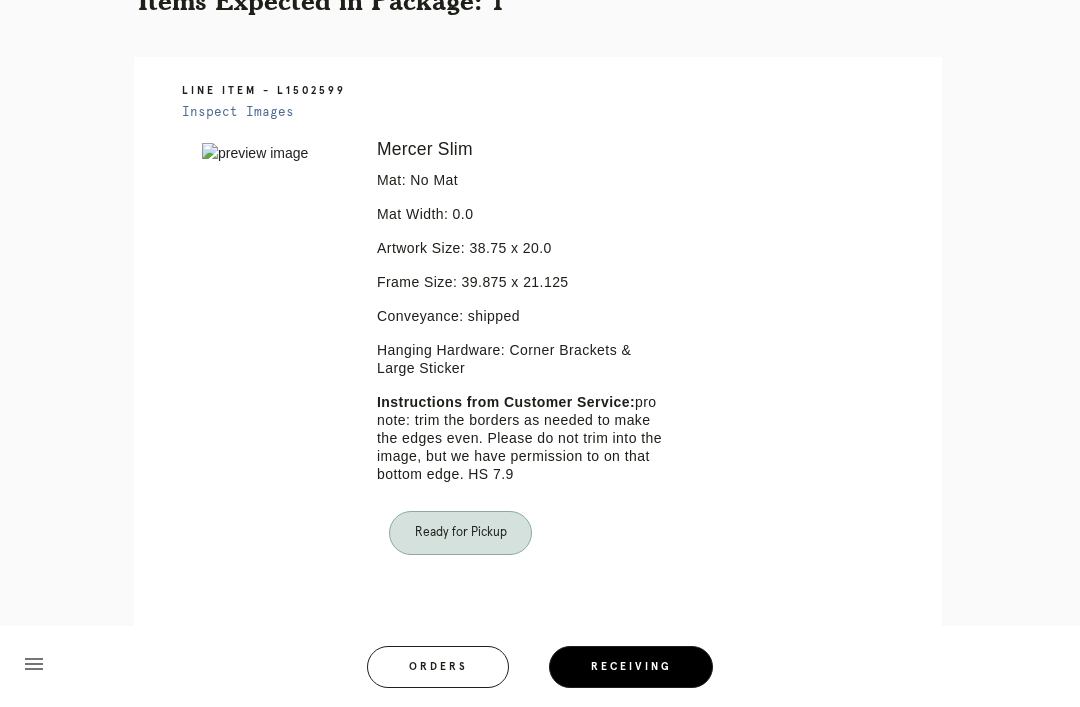 click on "Orders" at bounding box center (438, 667) 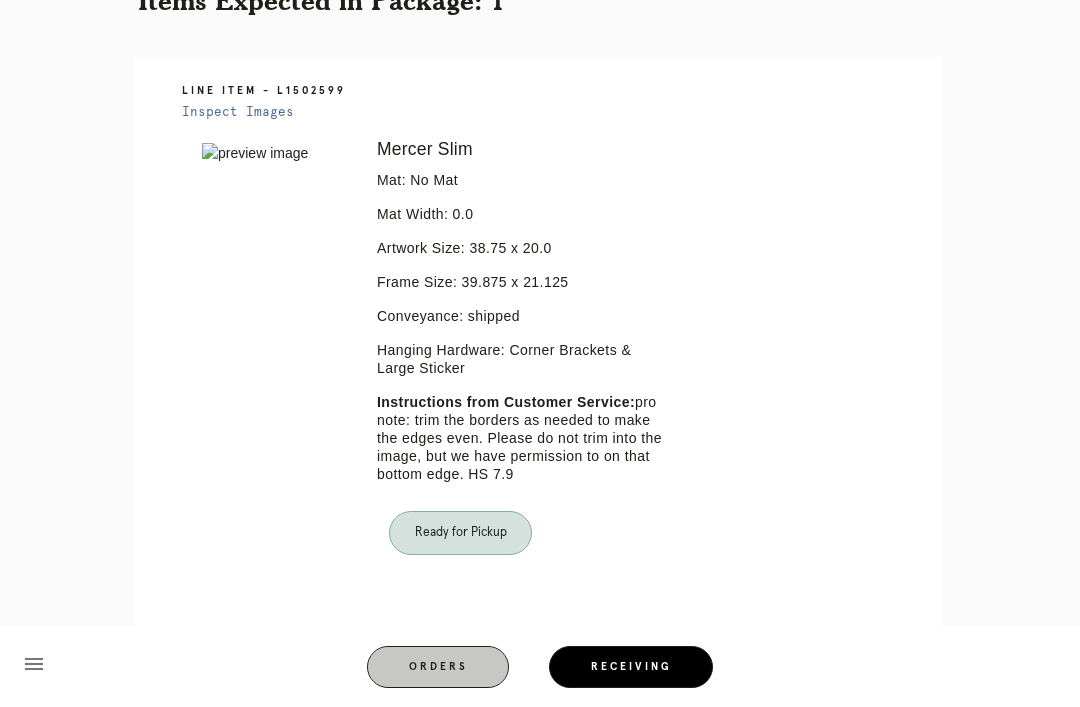 scroll, scrollTop: 0, scrollLeft: 0, axis: both 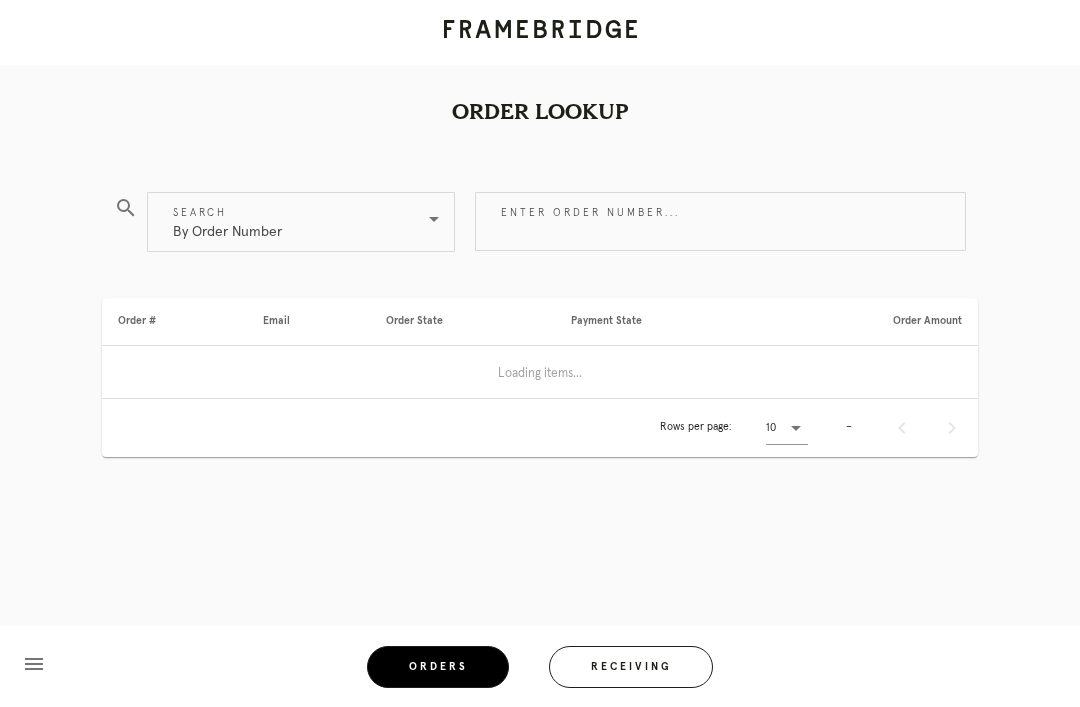 click on "Orders" at bounding box center (438, 667) 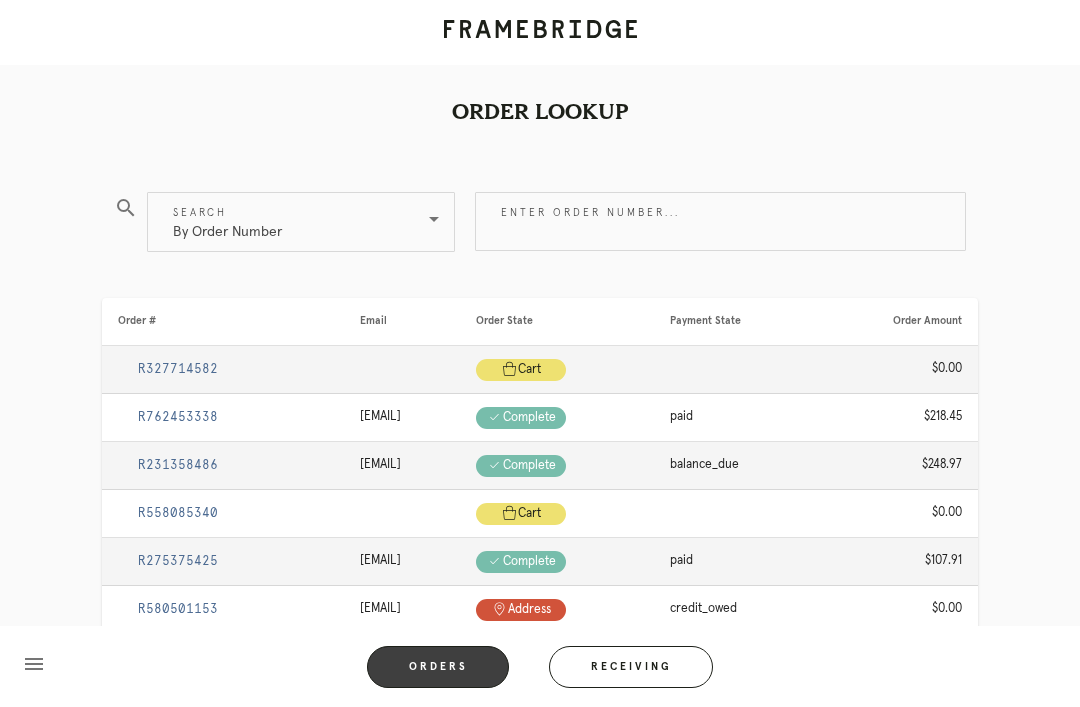 click on "Receiving" at bounding box center [631, 667] 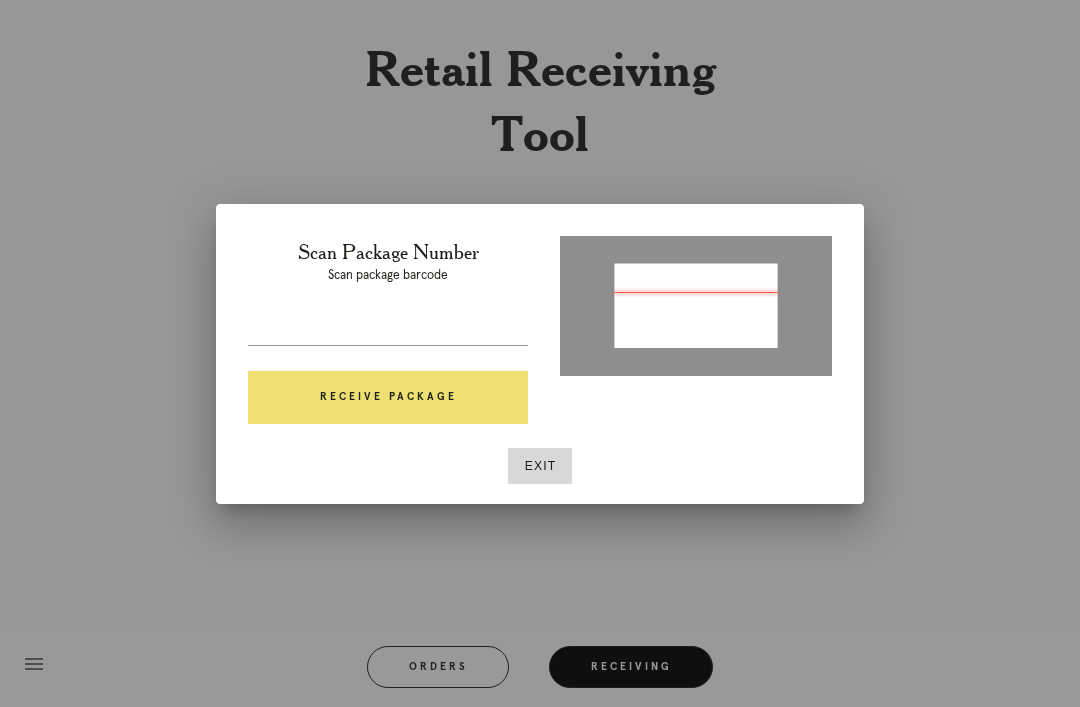 type on "P887295922369302" 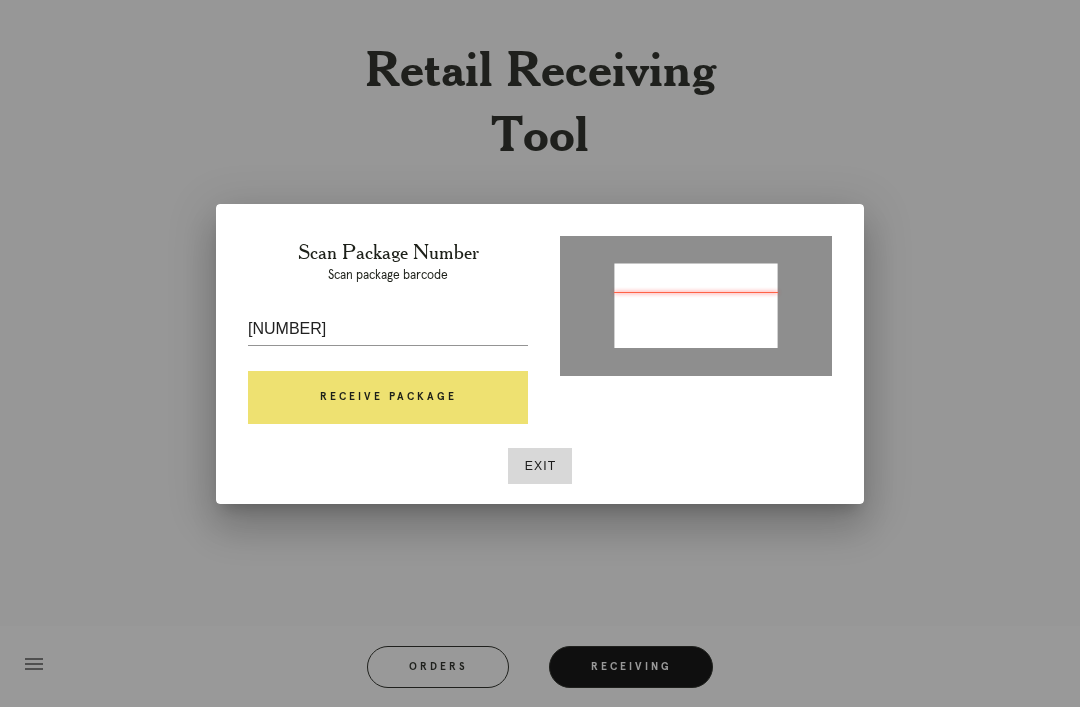 click on "Receive Package" at bounding box center (388, 398) 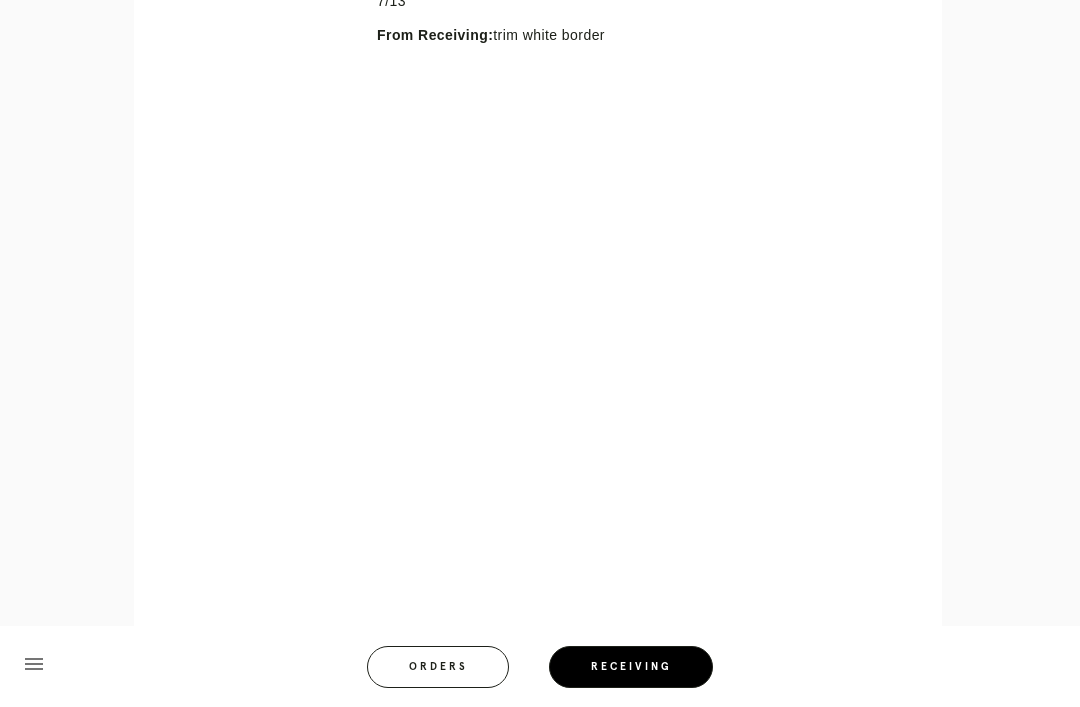 scroll, scrollTop: 903, scrollLeft: 0, axis: vertical 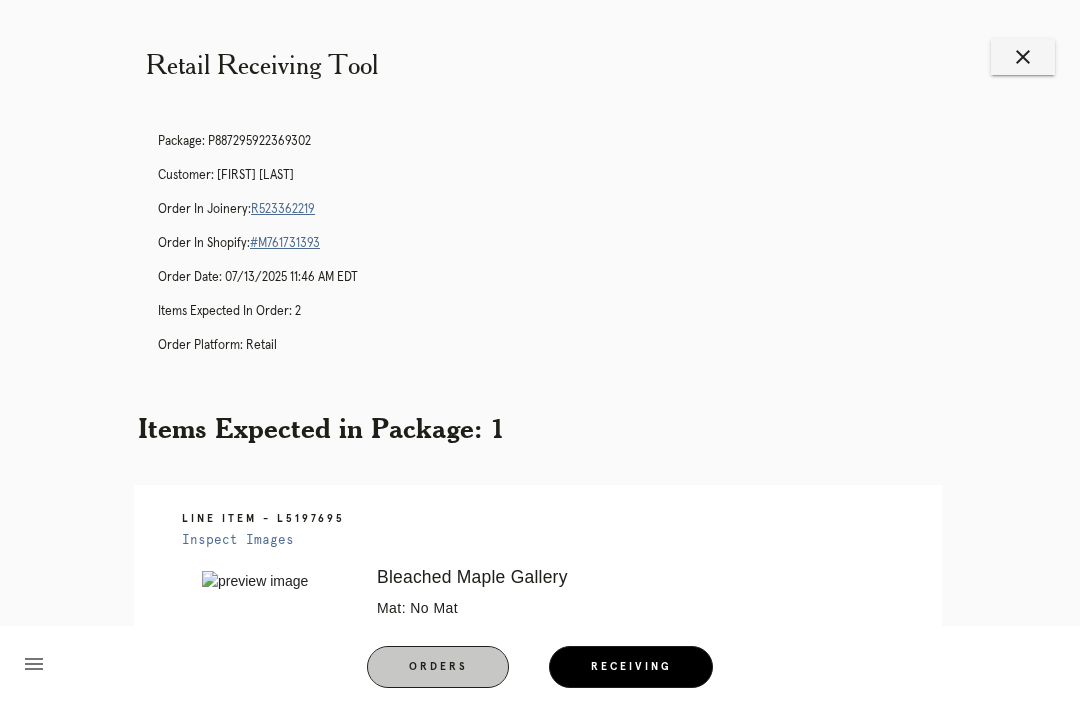 click on "Orders" at bounding box center (438, 667) 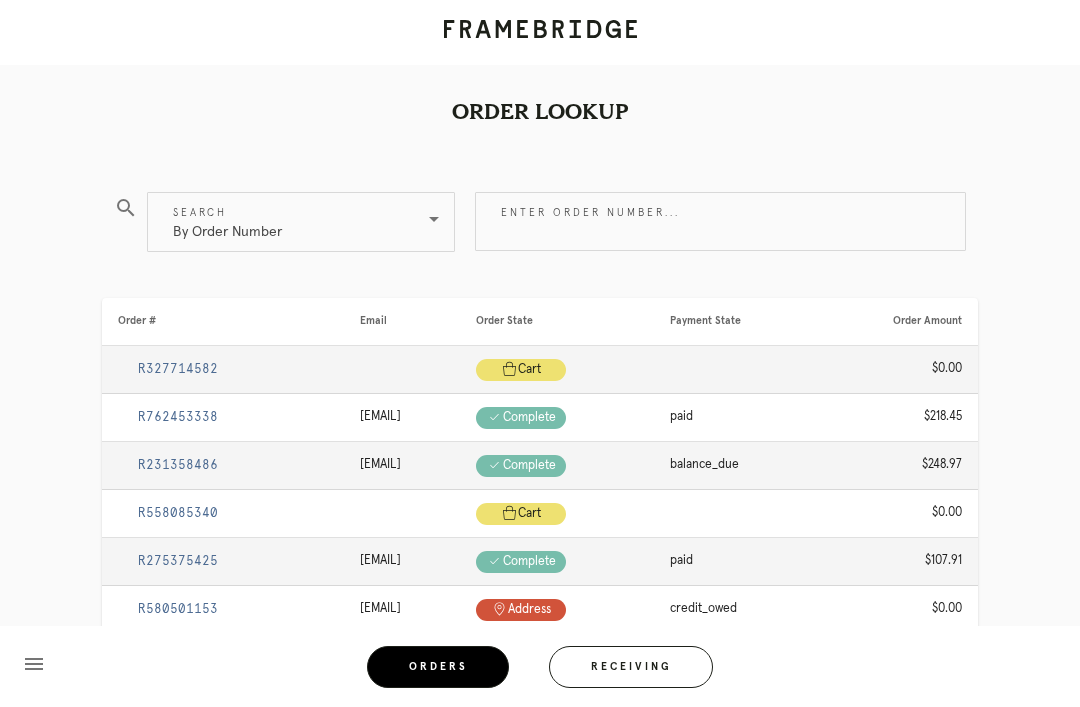 click on "Receiving" at bounding box center (631, 667) 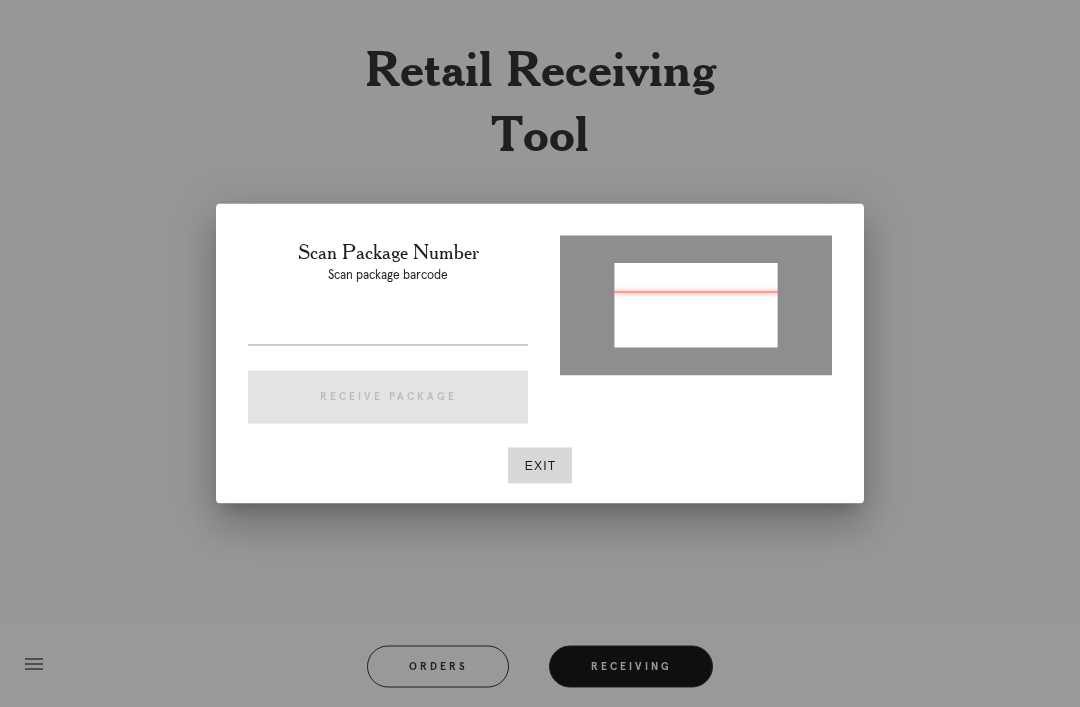 scroll, scrollTop: 64, scrollLeft: 0, axis: vertical 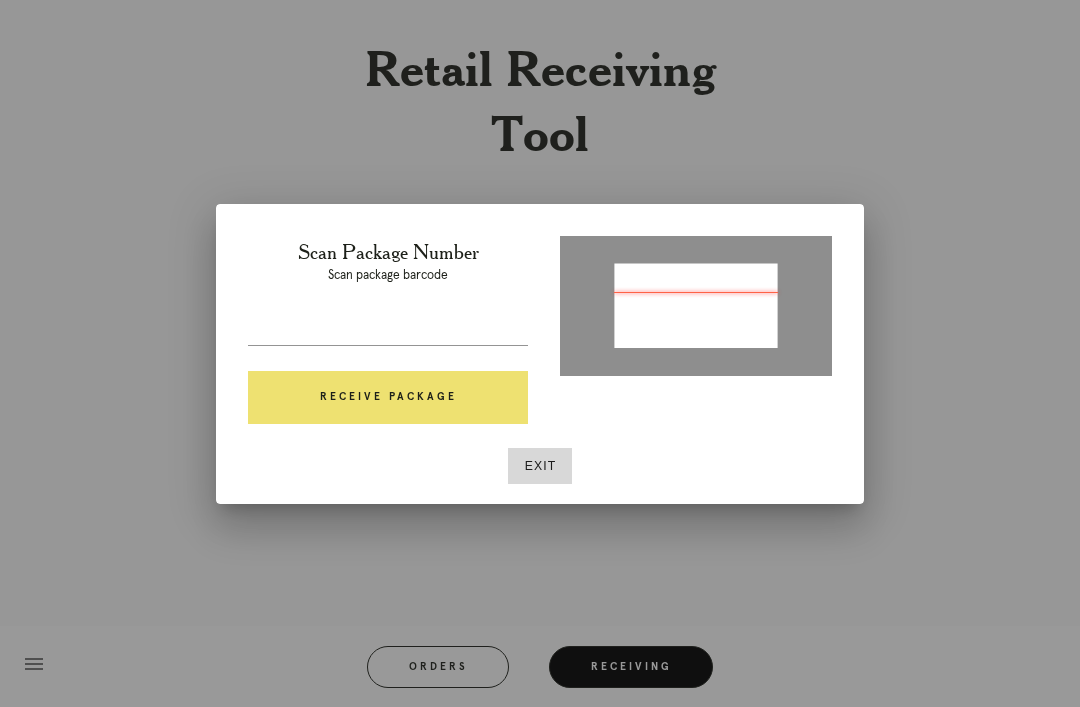 type on "P263686839502658" 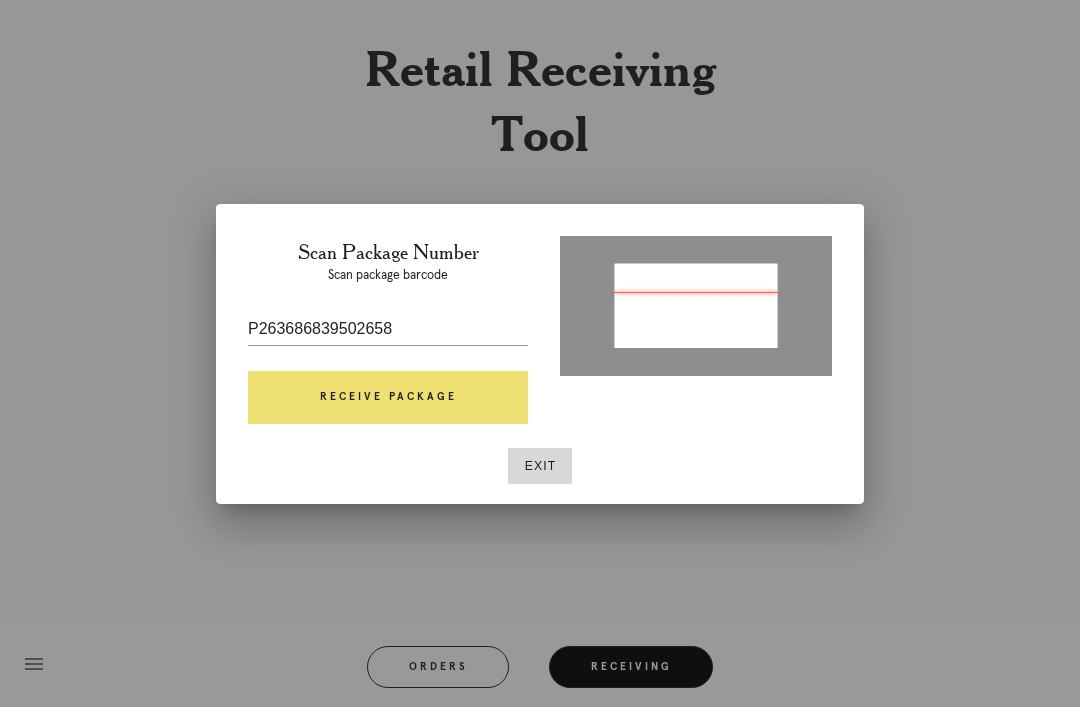 click on "Receive Package" at bounding box center [388, 398] 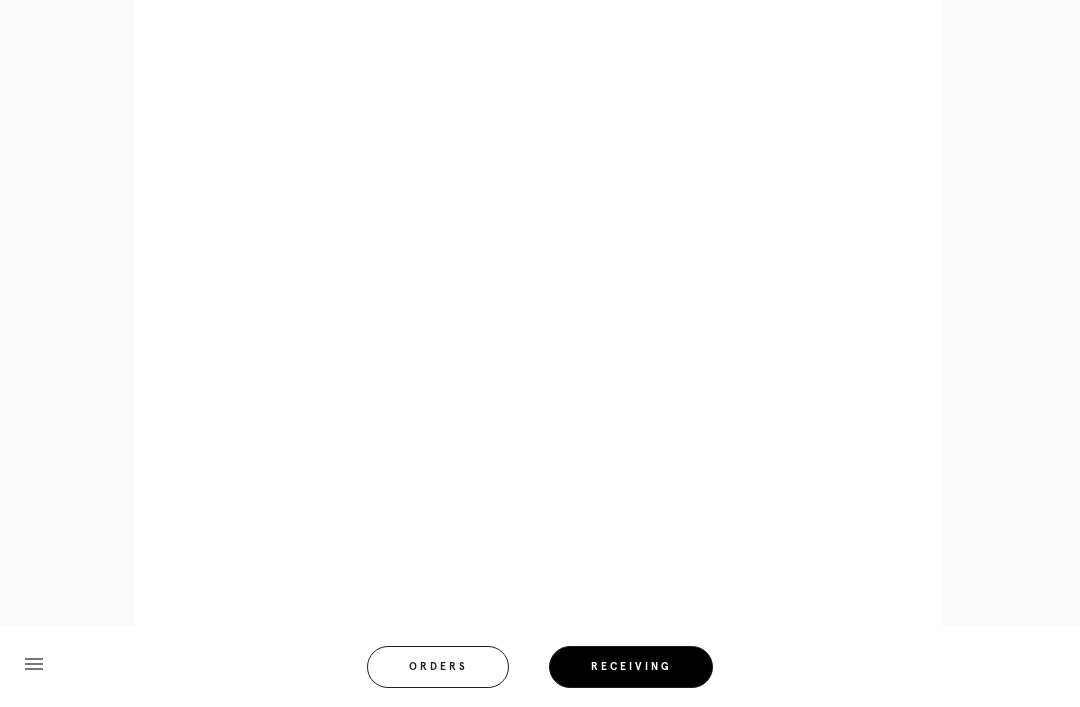 scroll, scrollTop: 892, scrollLeft: 0, axis: vertical 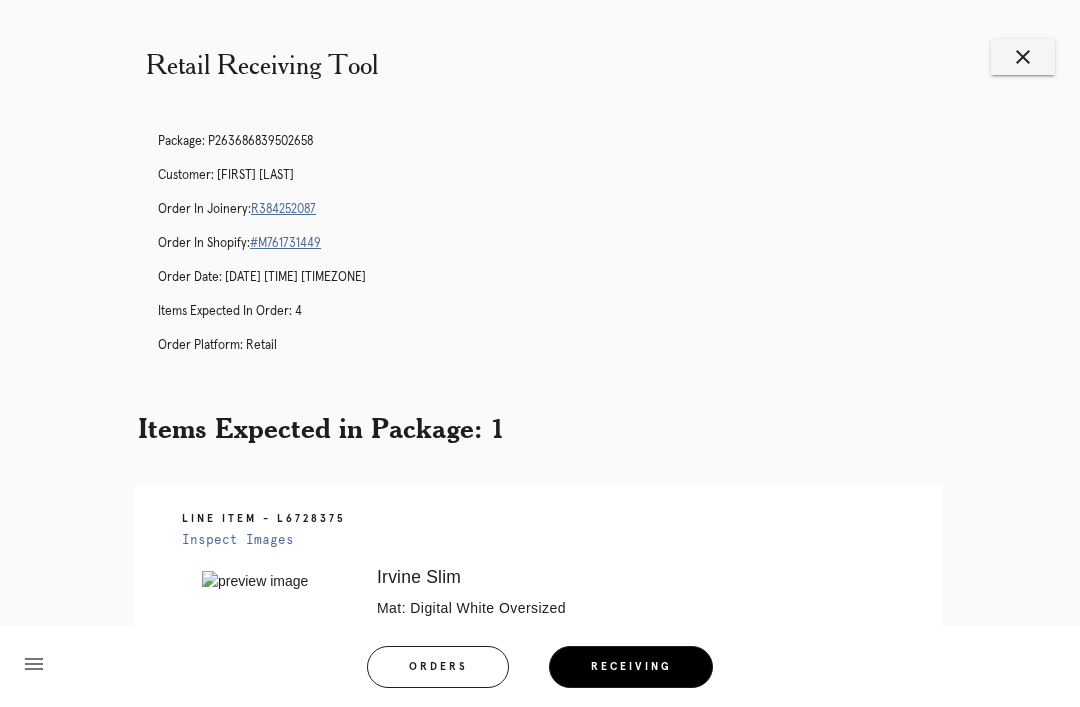 click on "Orders" at bounding box center (438, 667) 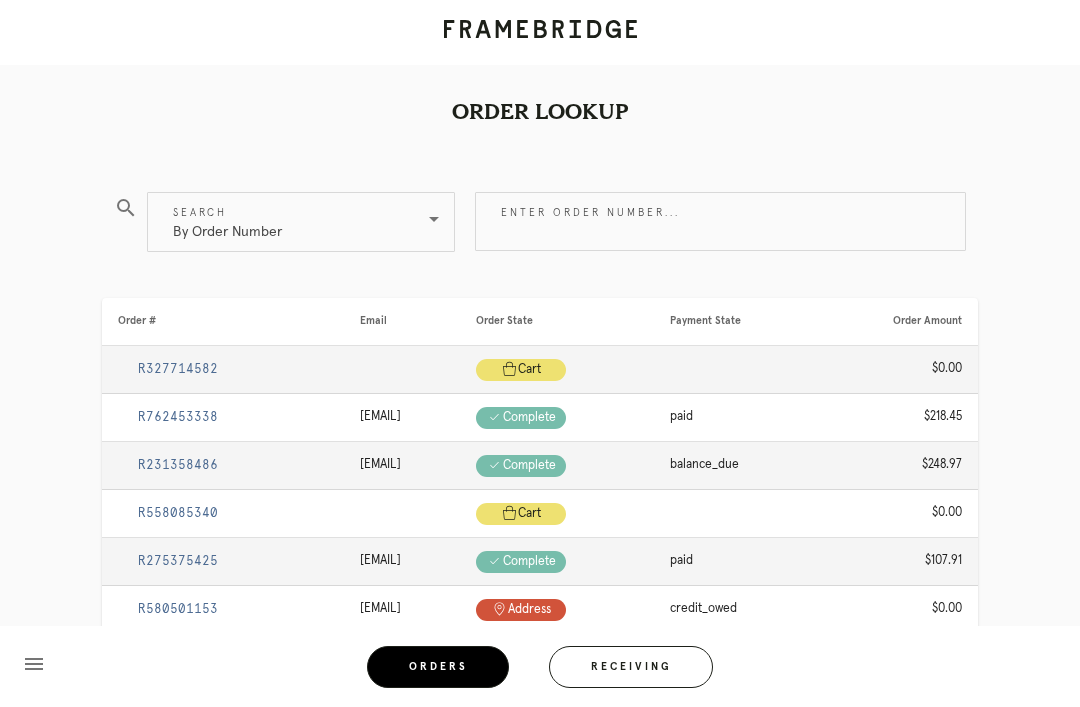 click on "Receiving" at bounding box center (631, 667) 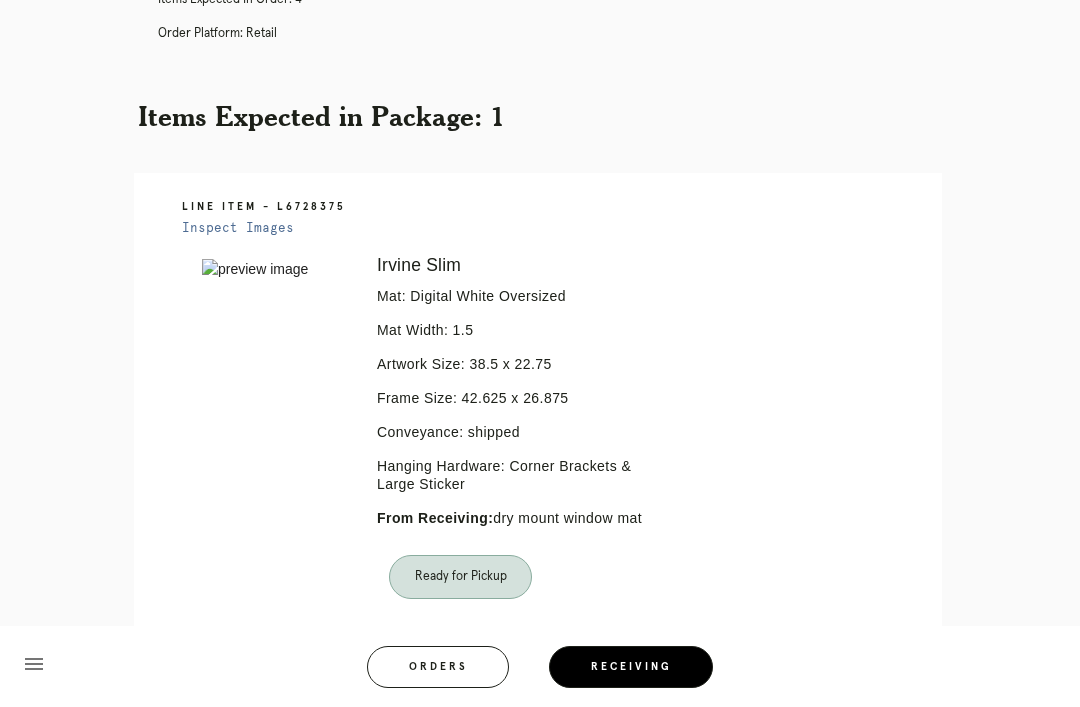 scroll, scrollTop: 356, scrollLeft: 0, axis: vertical 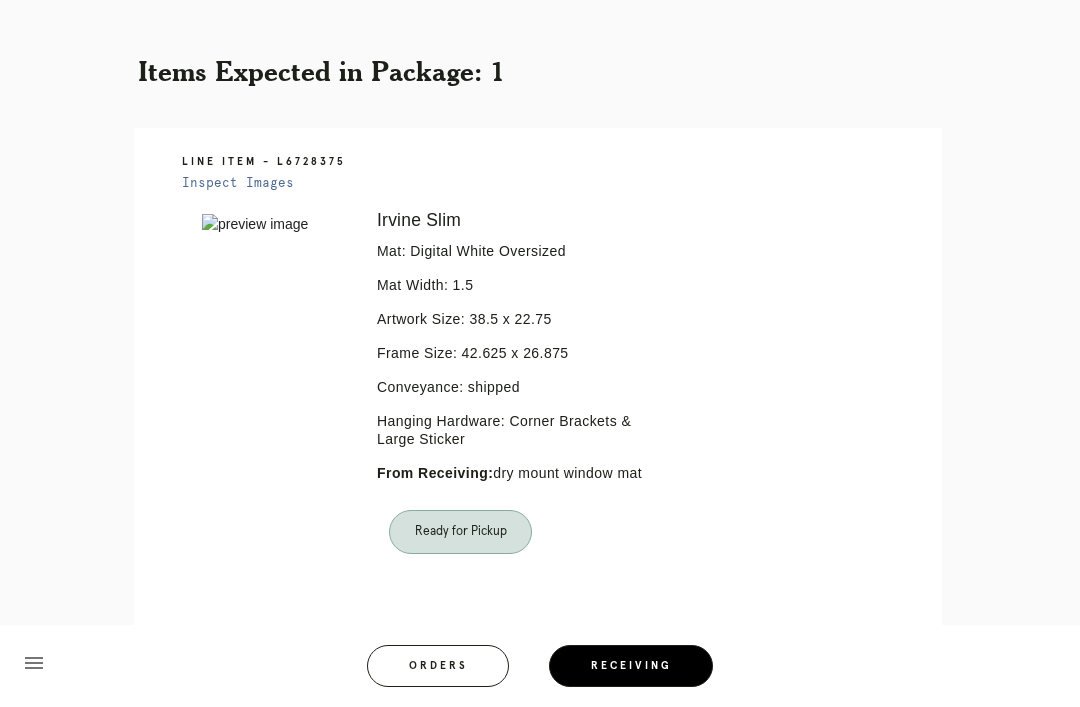 click on "Orders" at bounding box center (438, 667) 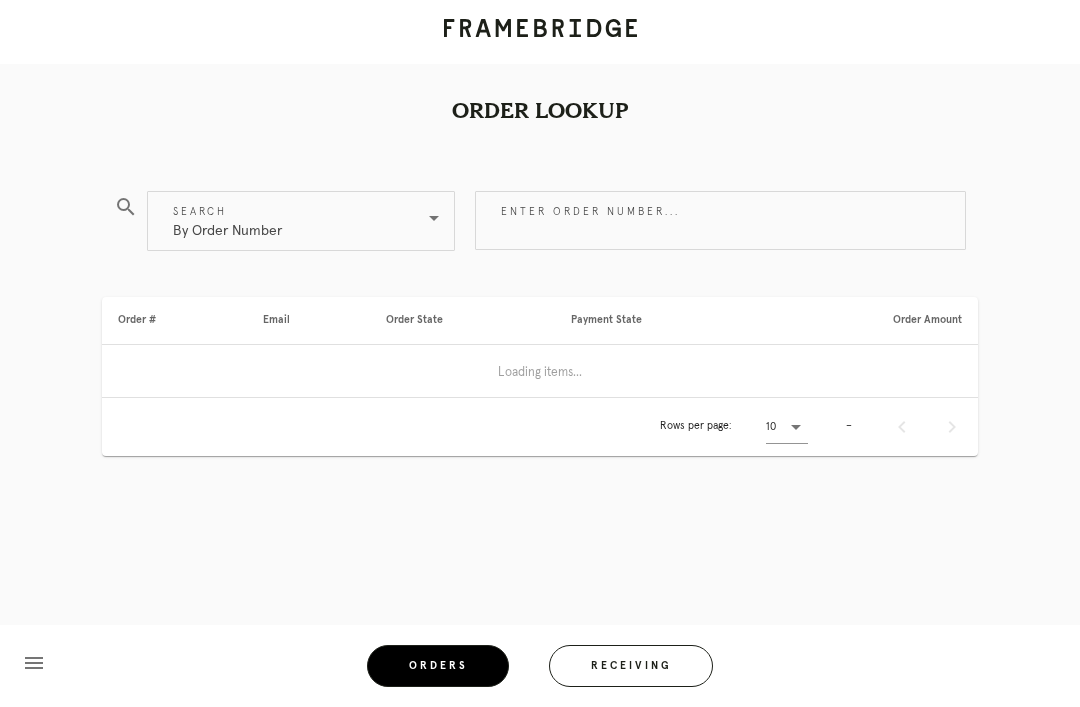 scroll, scrollTop: 0, scrollLeft: 0, axis: both 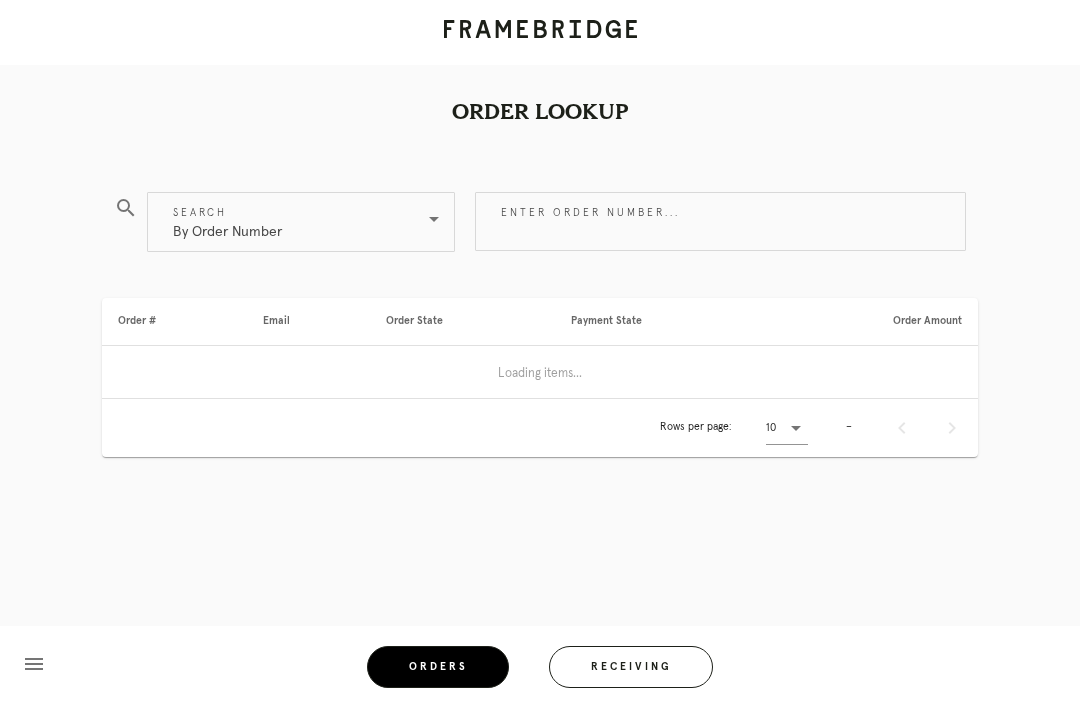 click on "Receiving" at bounding box center [631, 667] 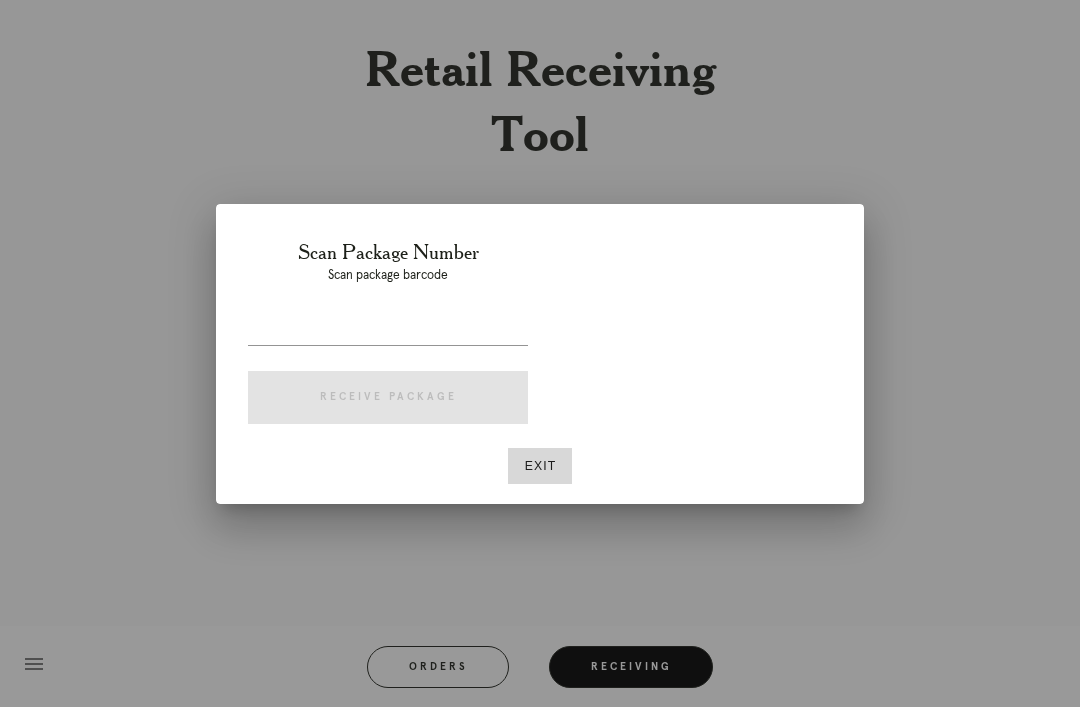 click at bounding box center (540, 353) 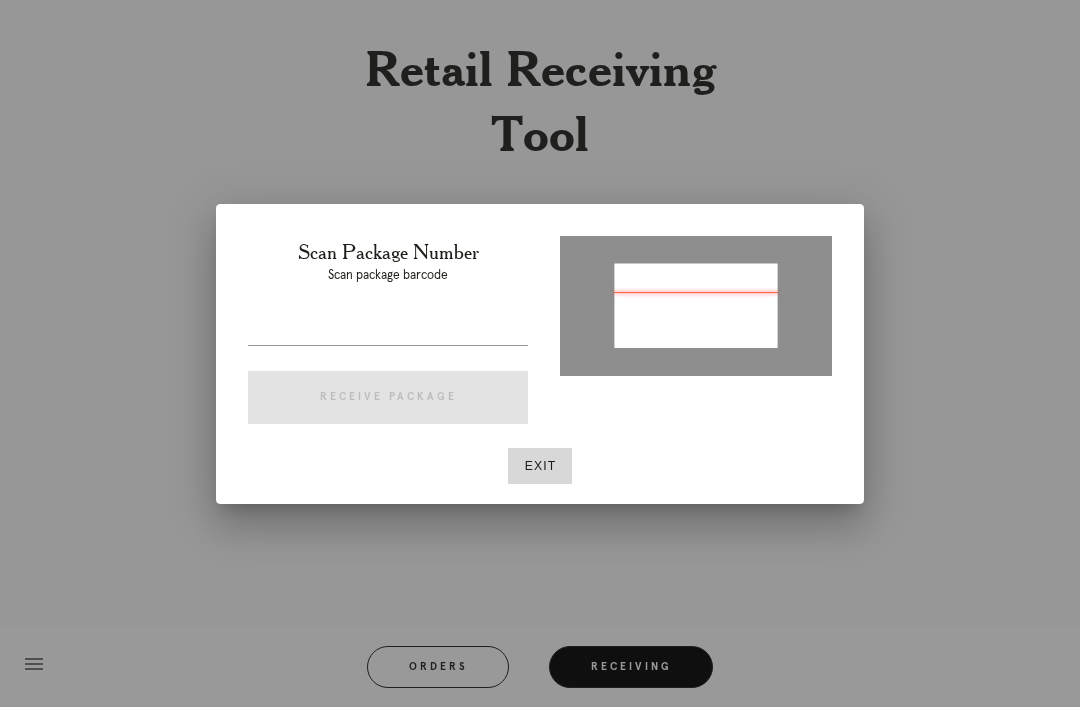 type on "P173111718619200" 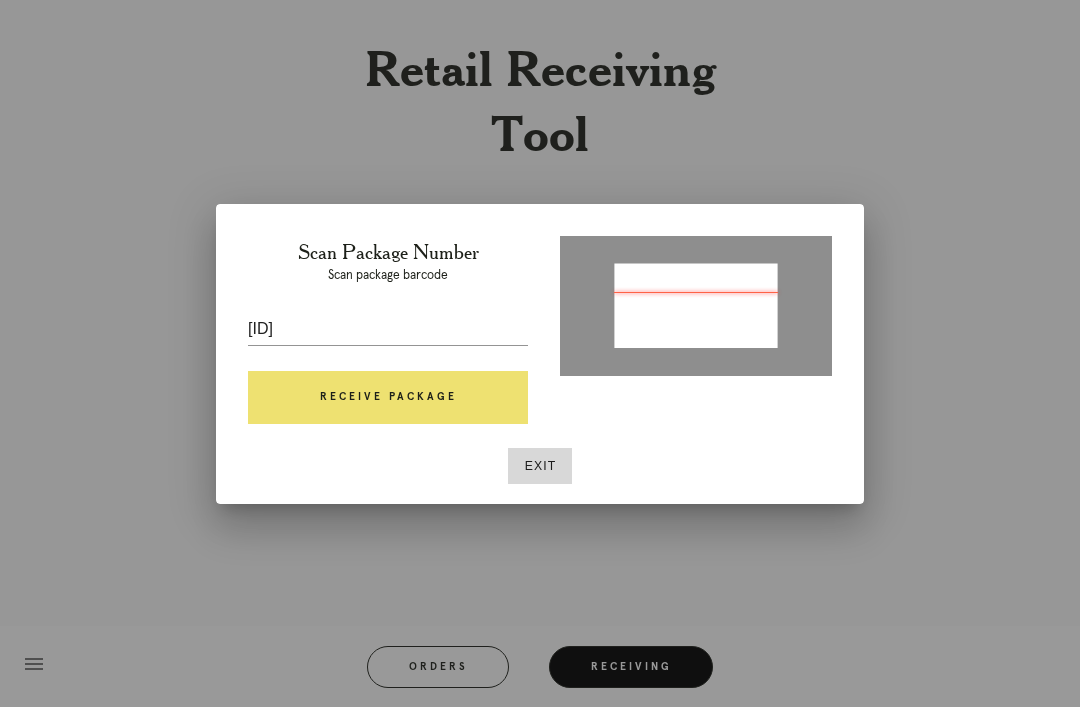 click on "Receive Package" at bounding box center [388, 398] 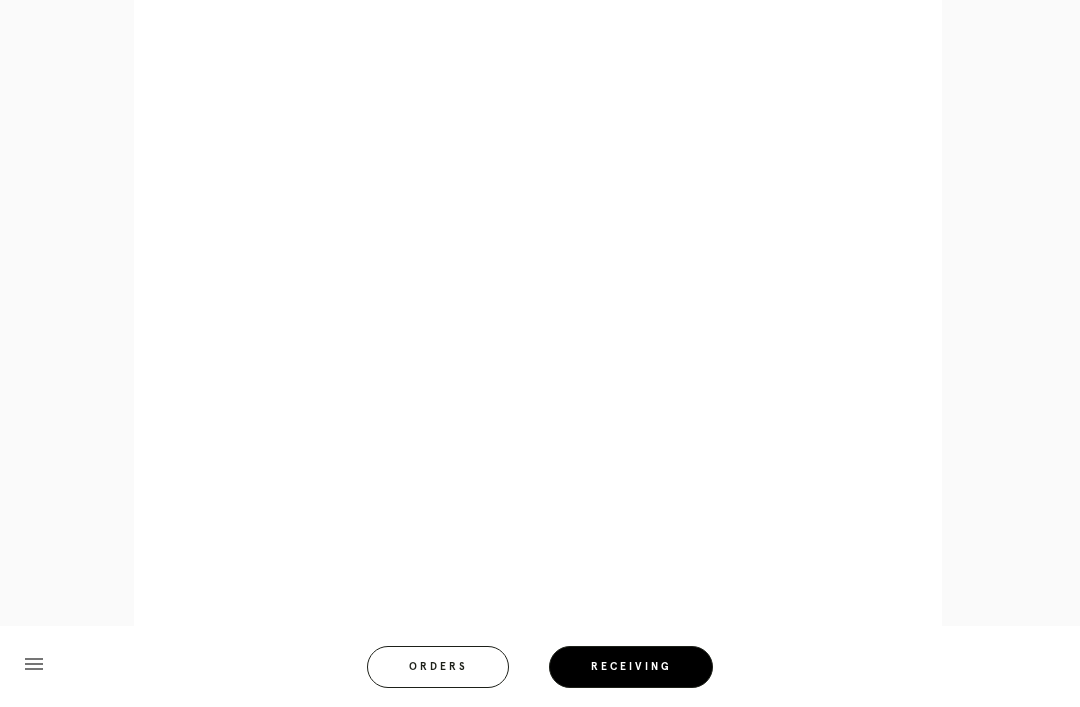 scroll, scrollTop: 962, scrollLeft: 0, axis: vertical 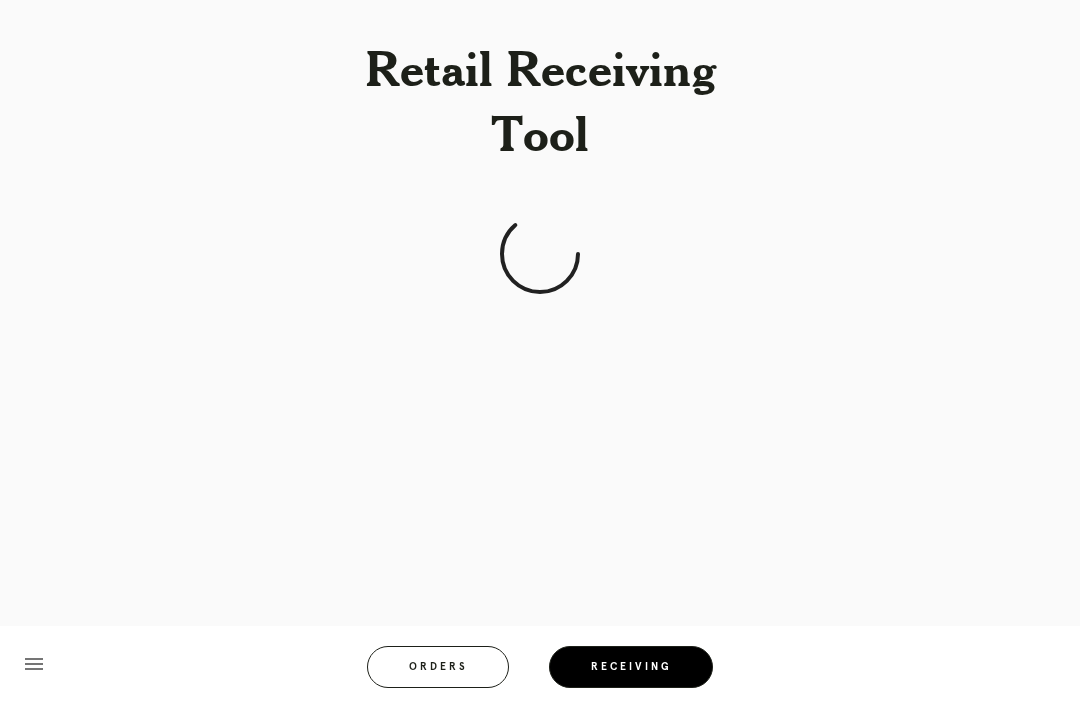 click on "Orders" at bounding box center (438, 667) 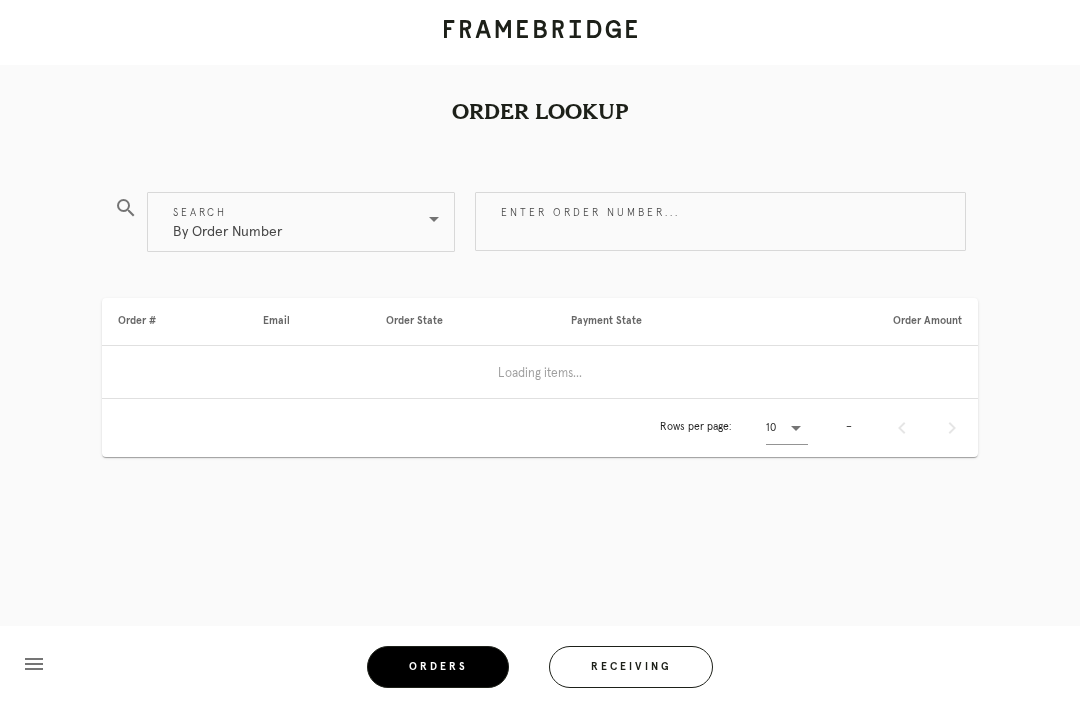 click on "Enter order number..." at bounding box center (720, 221) 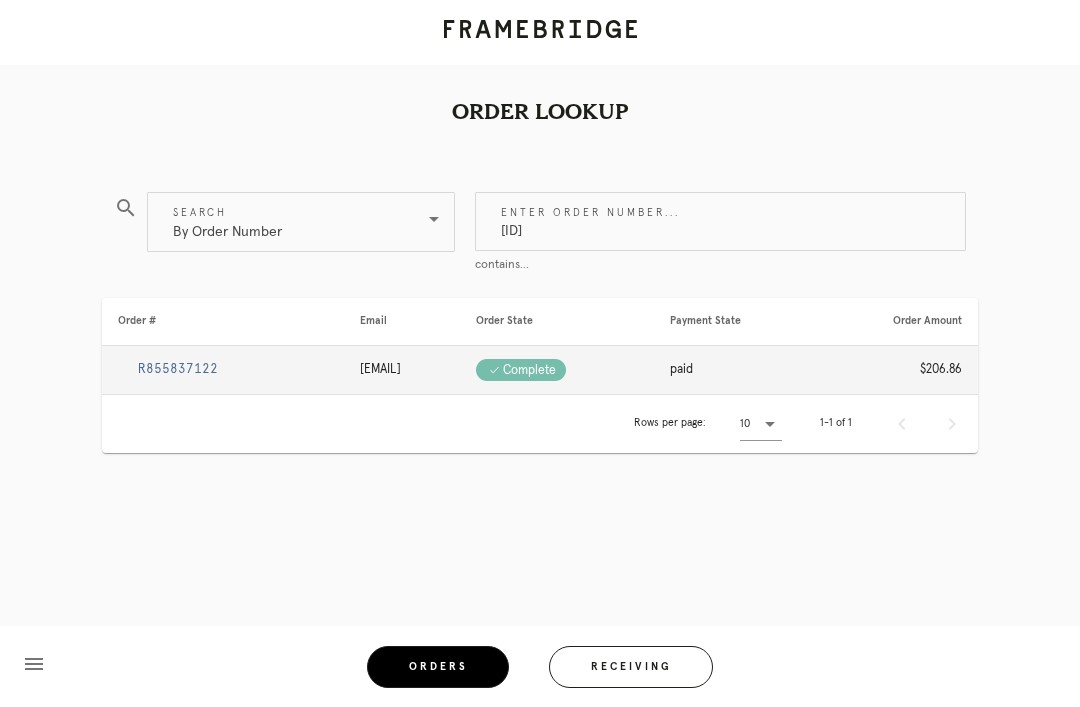 type on "M761737906" 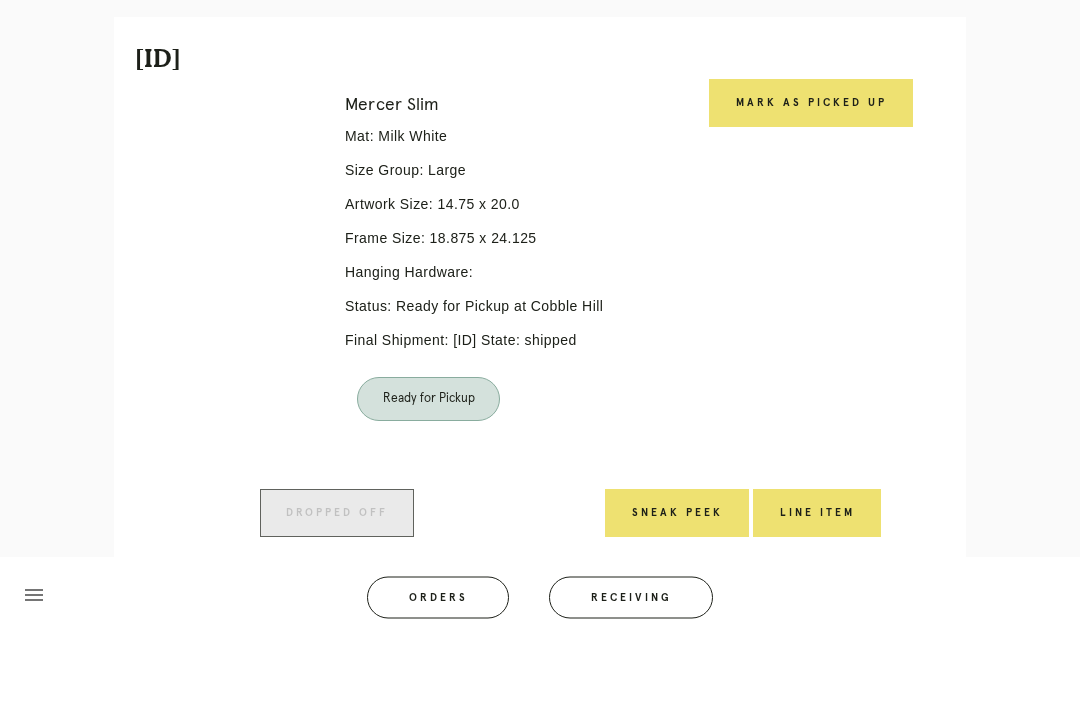 scroll, scrollTop: 446, scrollLeft: 0, axis: vertical 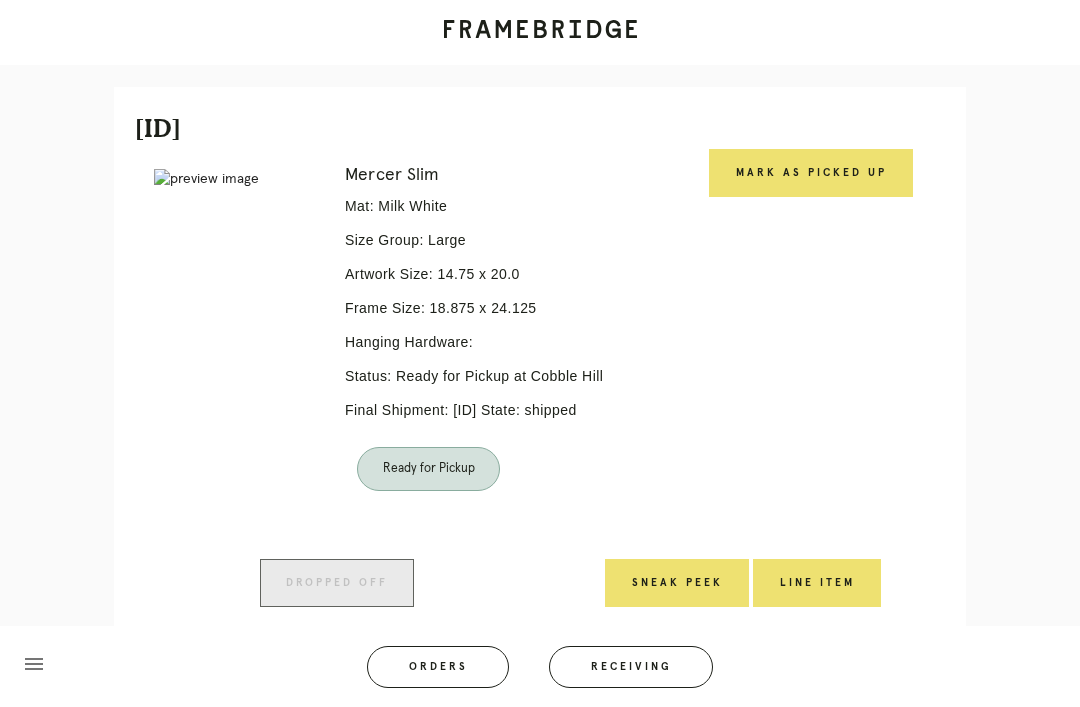 click on "Mark as Picked Up" at bounding box center [811, 173] 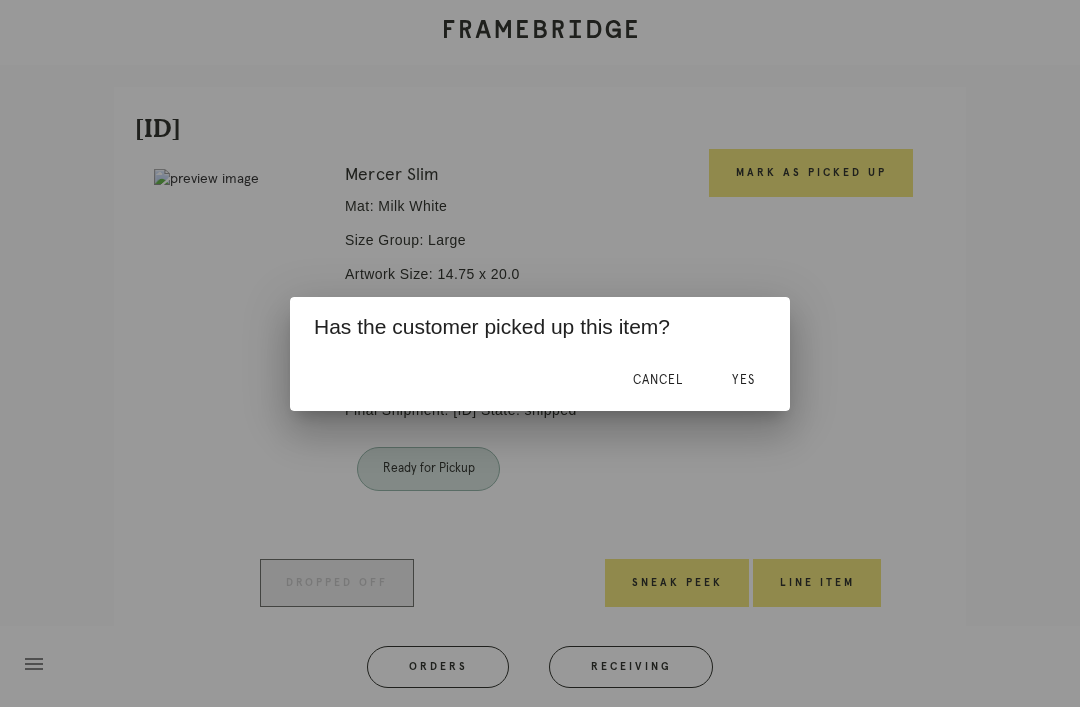 click on "Yes" at bounding box center [743, 381] 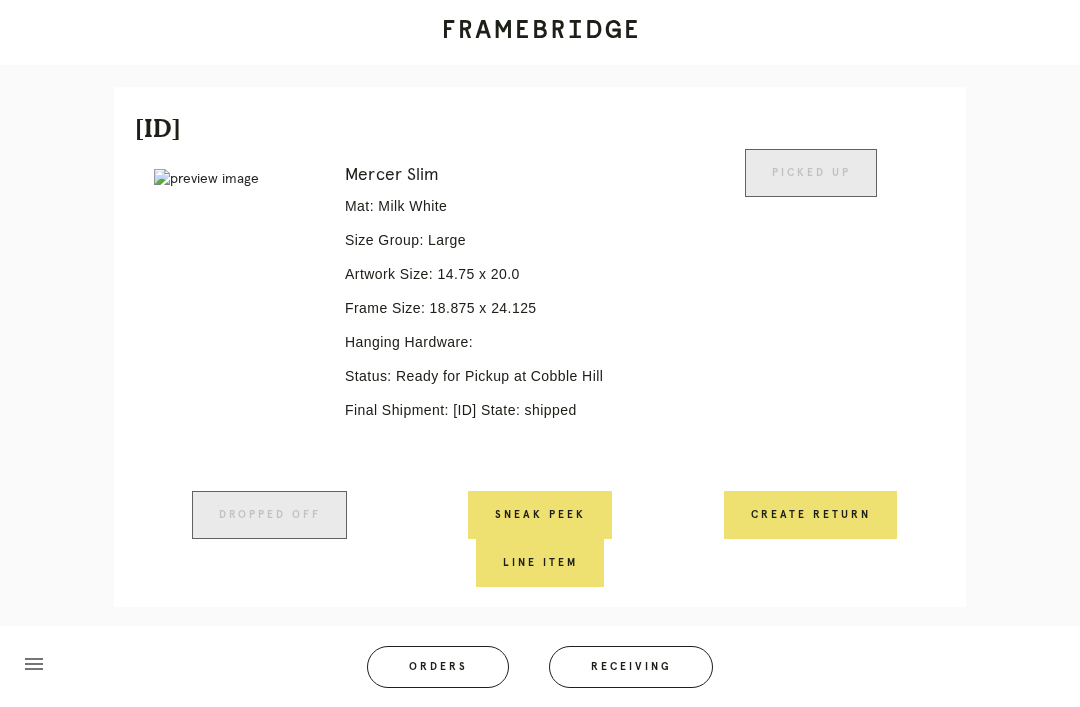 scroll, scrollTop: 428, scrollLeft: 0, axis: vertical 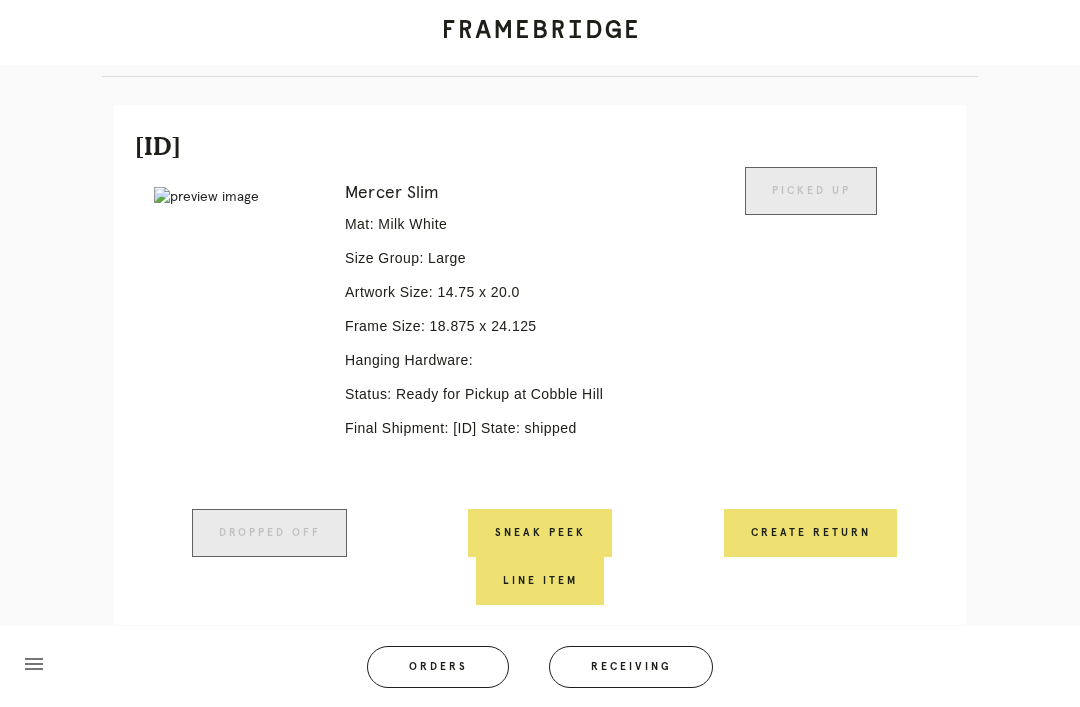 click on "Orders" at bounding box center [438, 667] 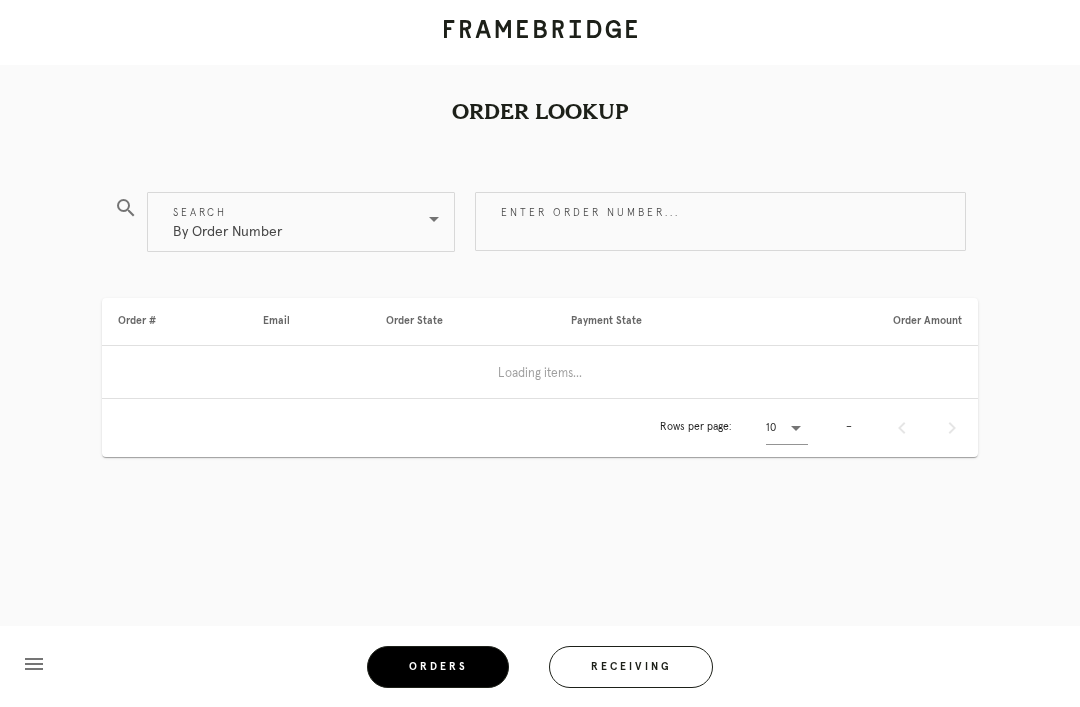 click on "Receiving" at bounding box center [631, 667] 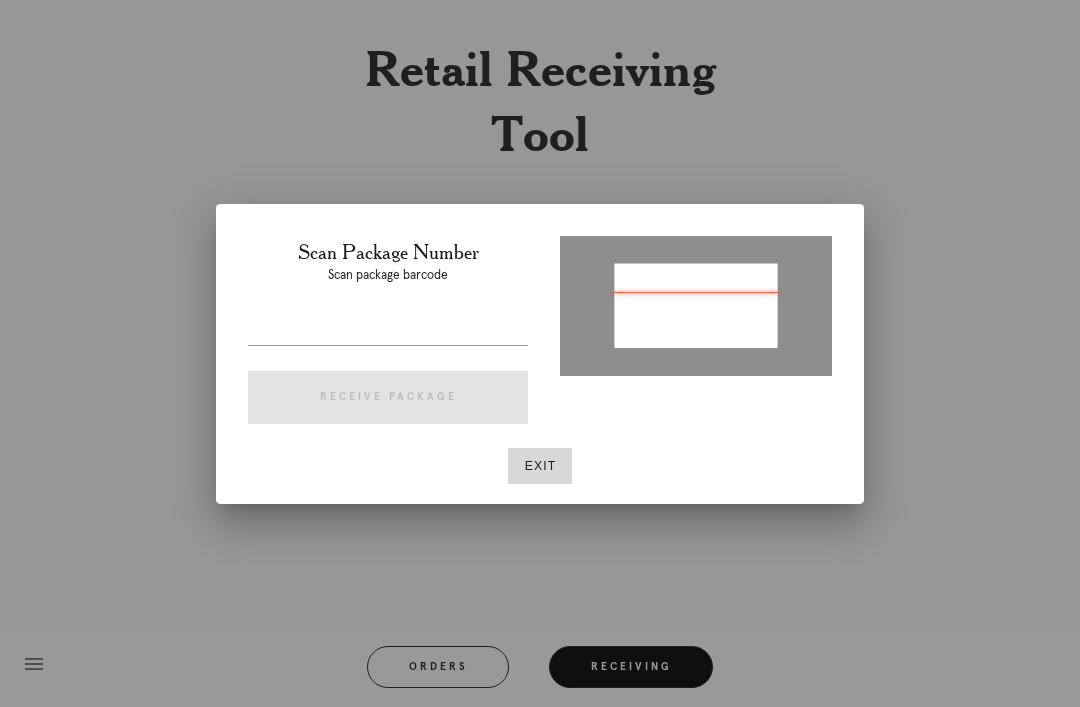 type on "P343049340811024" 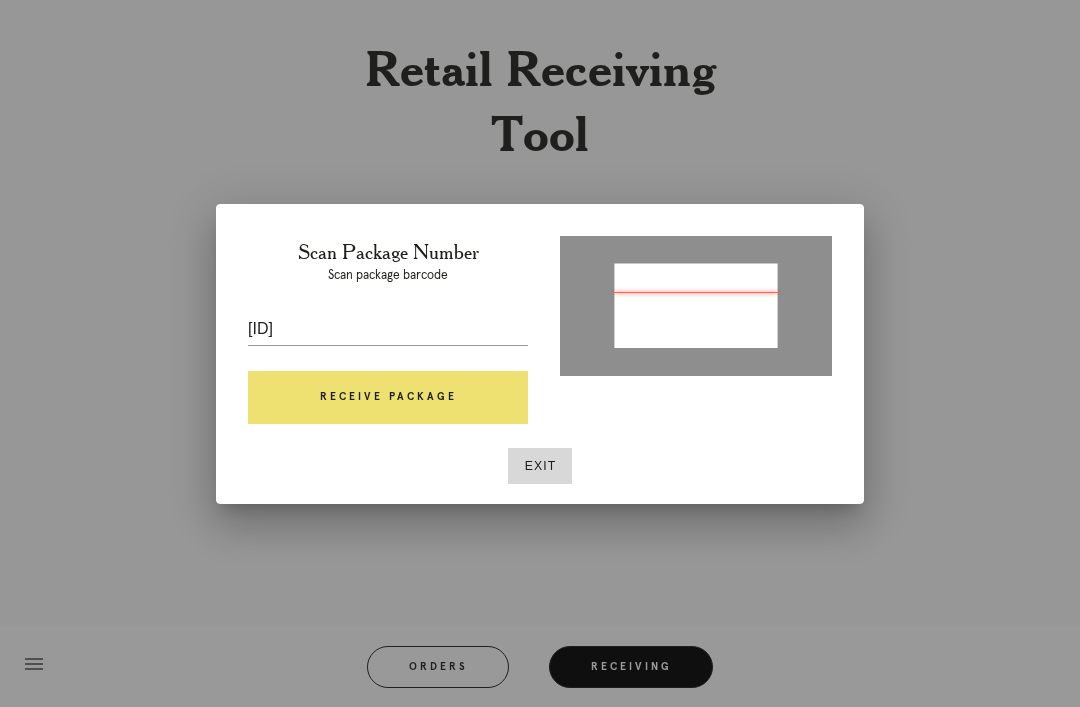 click on "Receive Package" at bounding box center [388, 398] 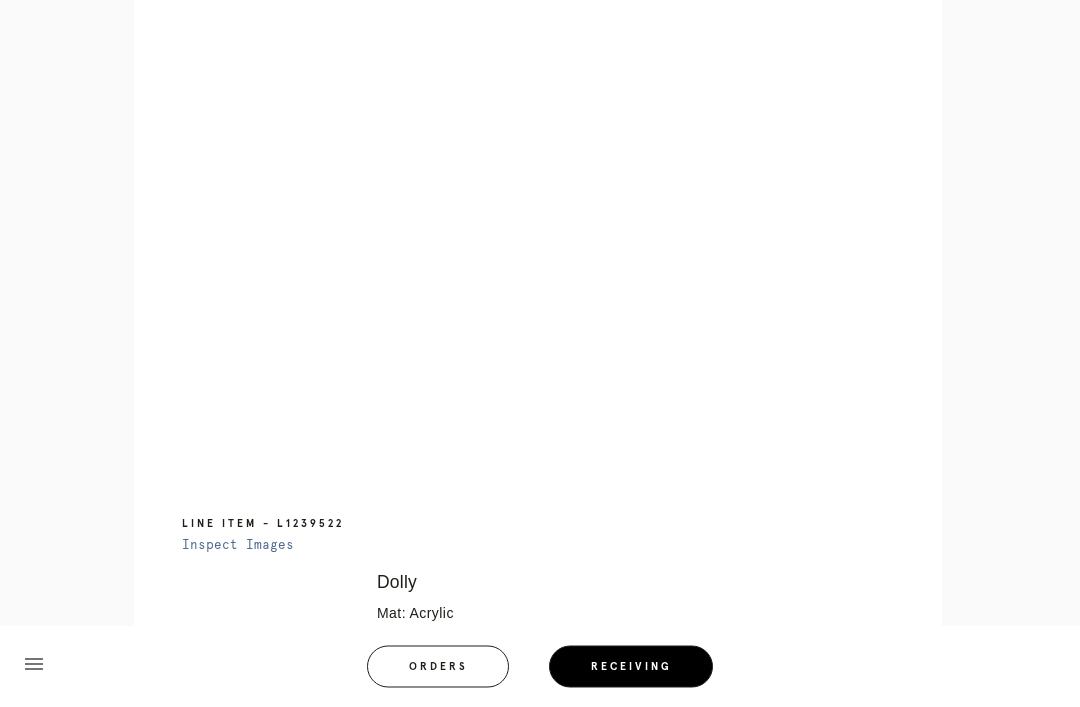 scroll, scrollTop: 1181, scrollLeft: 0, axis: vertical 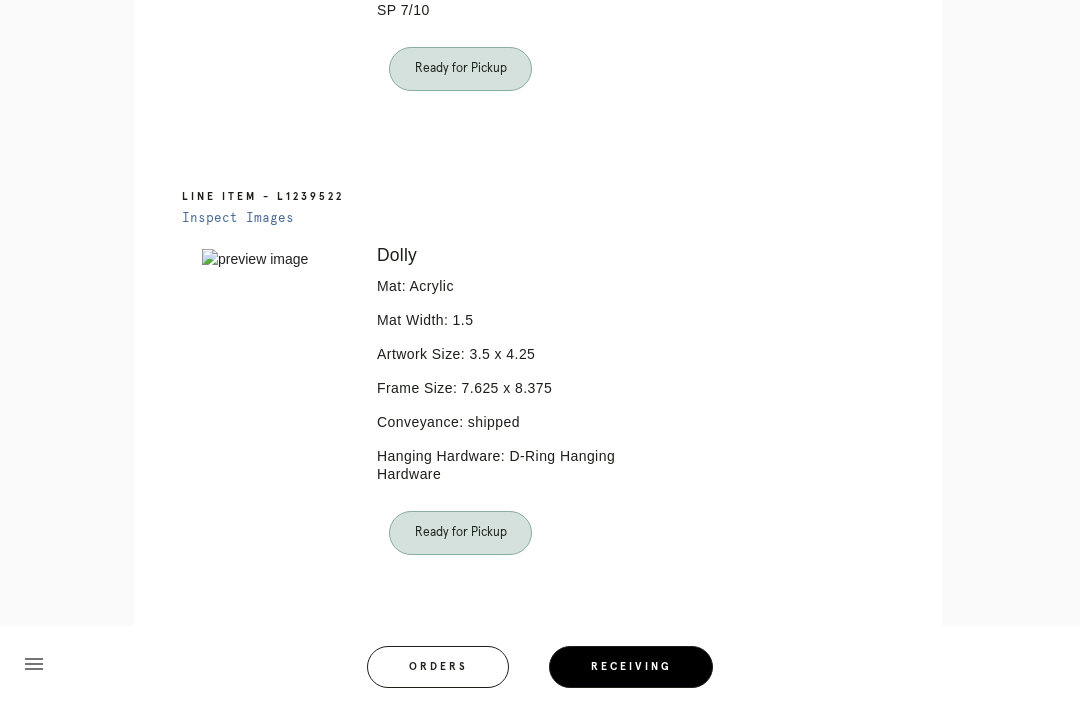 click on "Error retreiving frame spec #9716113
Dolly
Mat: Acrylic
Mat Width: 1.5
Artwork Size:
3.5
x
4.25
Frame Size:
7.625
x
8.375
Conveyance: shipped
Hanging Hardware: D-Ring Hanging Hardware
Ready for Pickup" at bounding box center [556, 426] 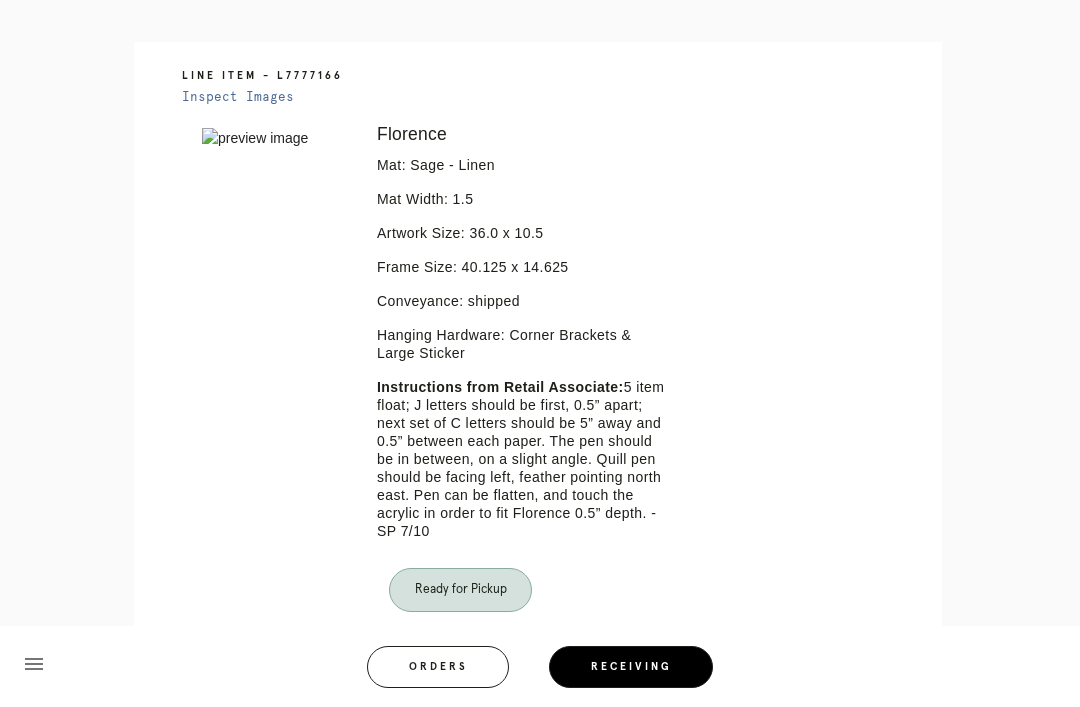 click on "Orders" at bounding box center (438, 667) 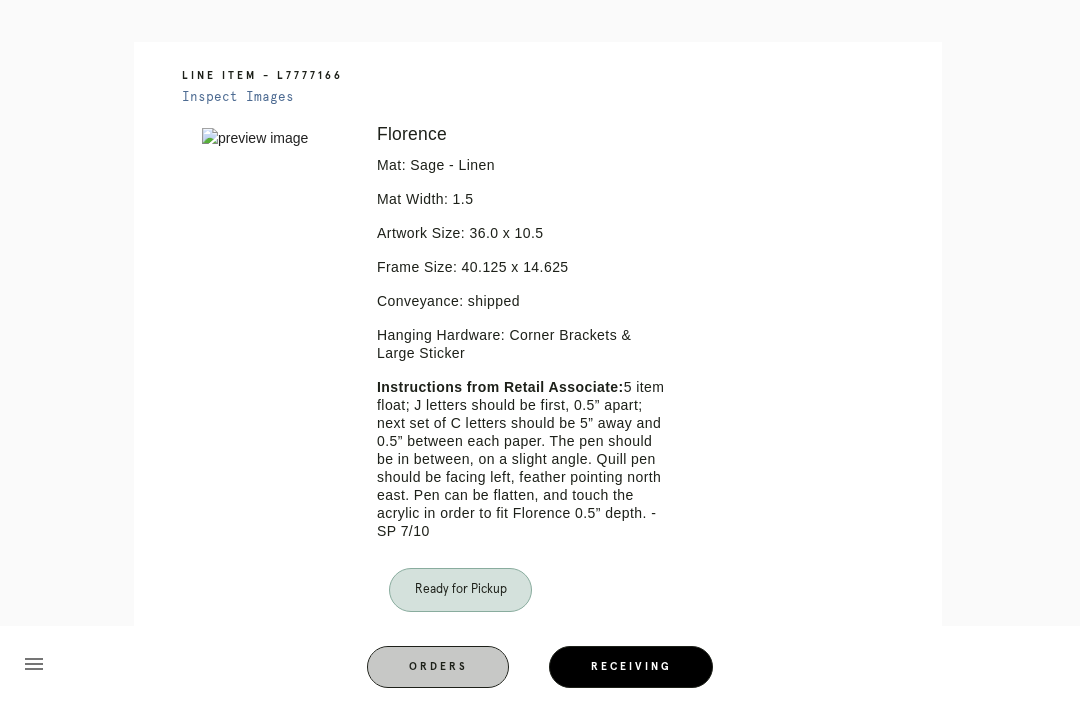 scroll, scrollTop: 64, scrollLeft: 0, axis: vertical 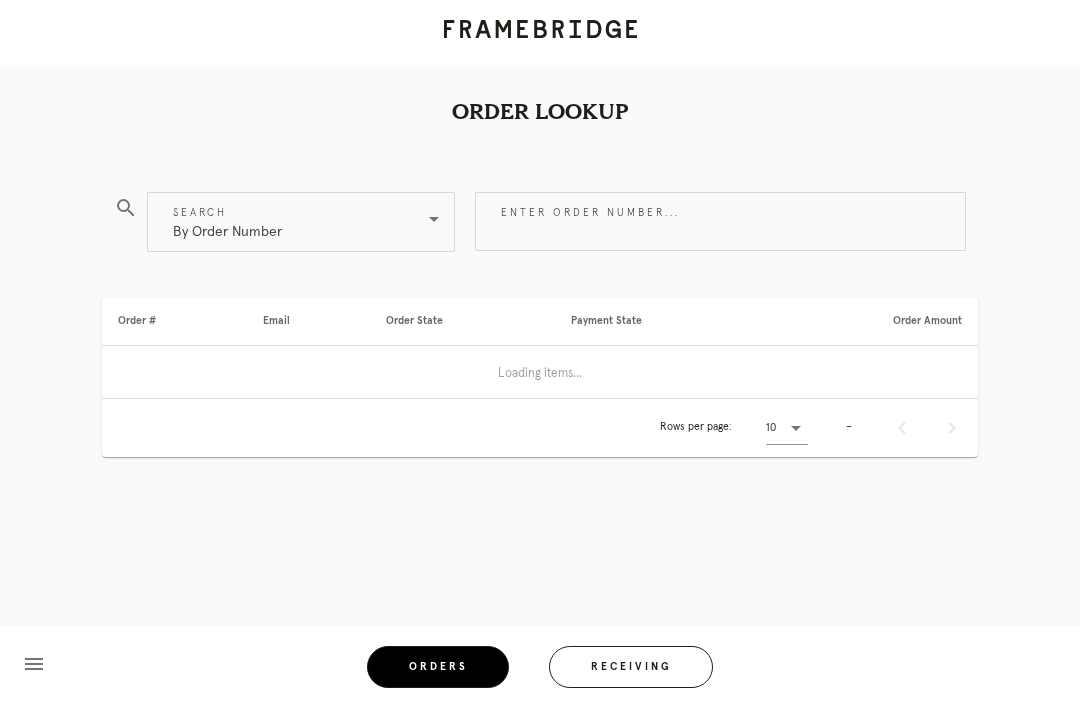 click on "Receiving" at bounding box center (631, 667) 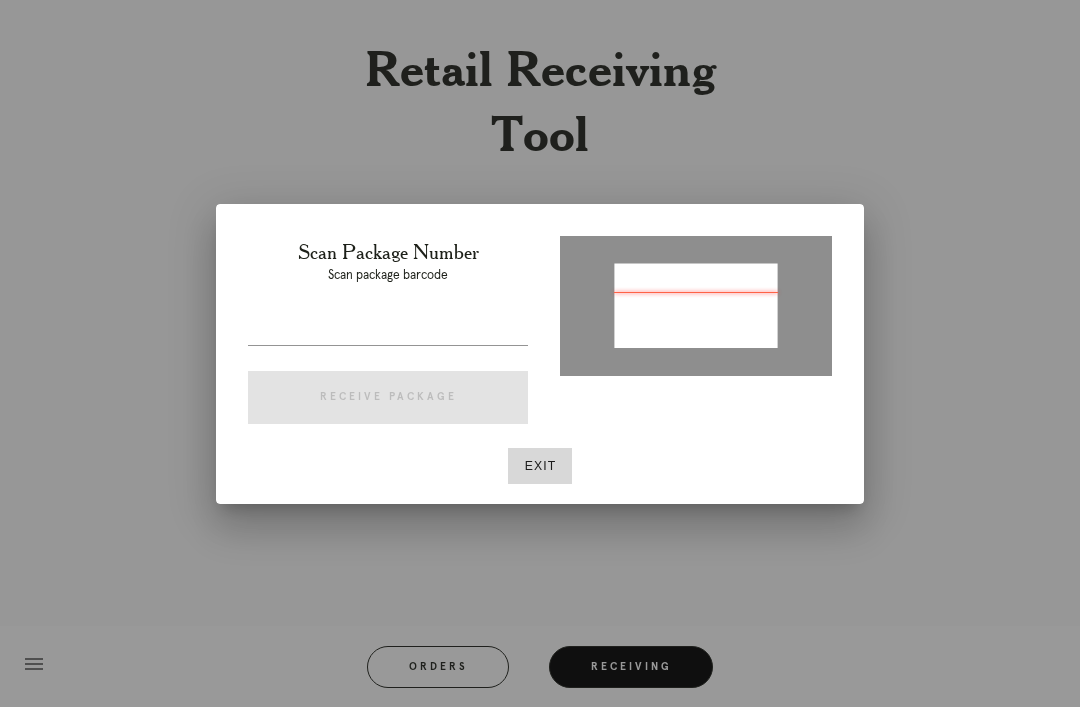 type on "P764435369961535" 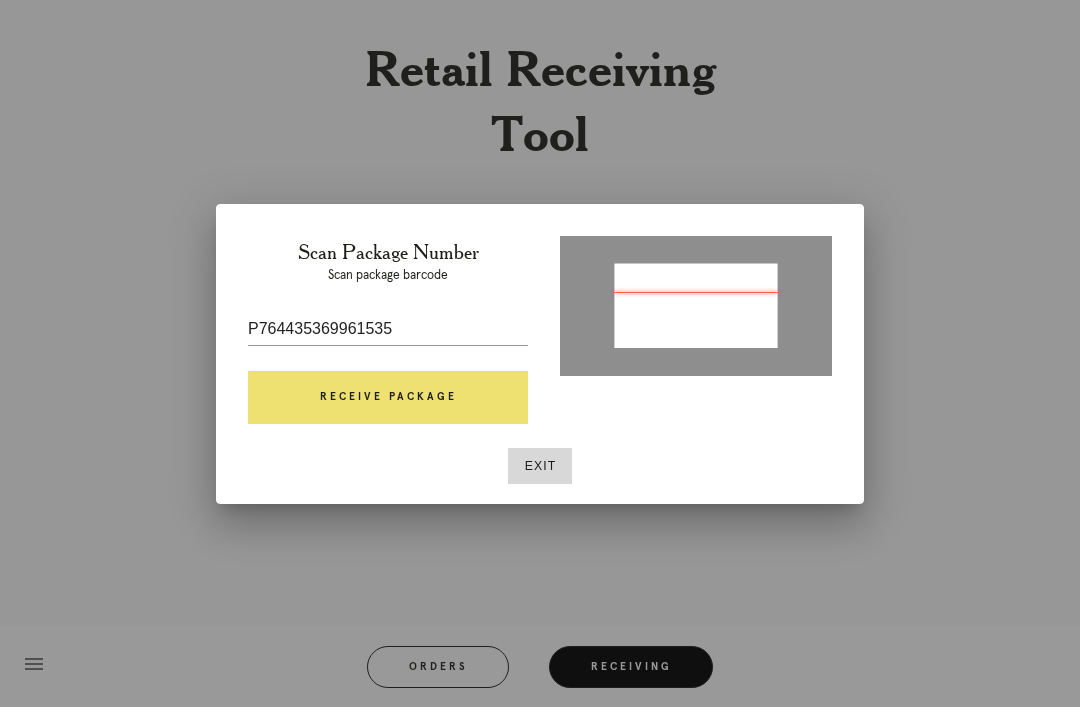 click on "Receive Package" at bounding box center (388, 398) 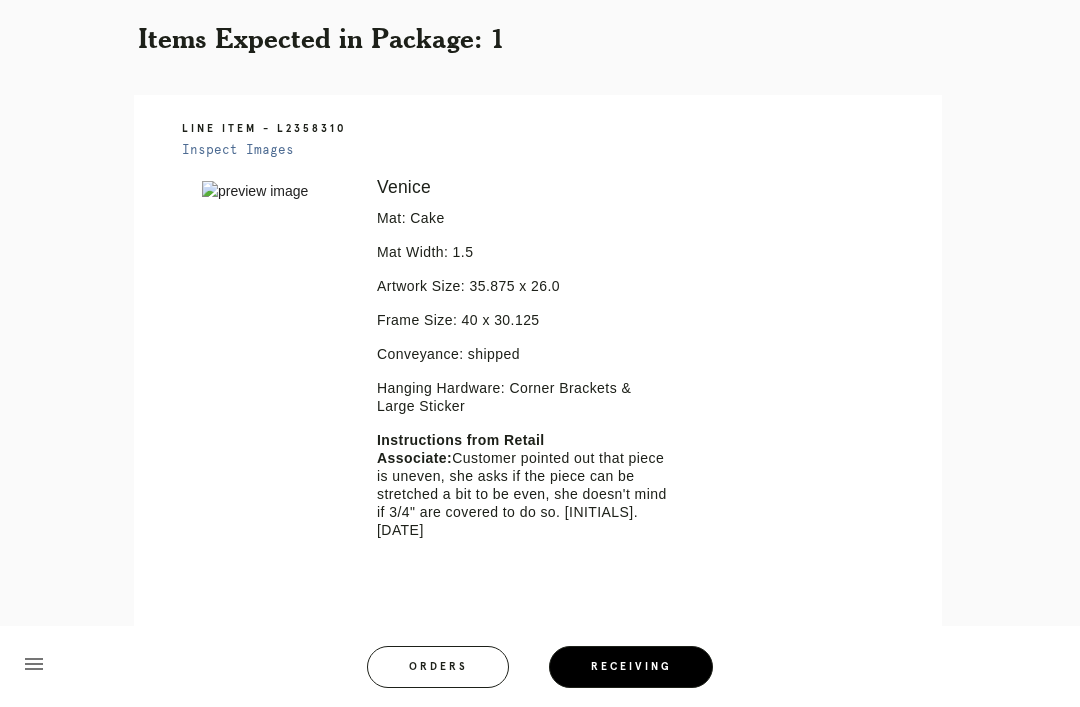 scroll, scrollTop: 488, scrollLeft: 0, axis: vertical 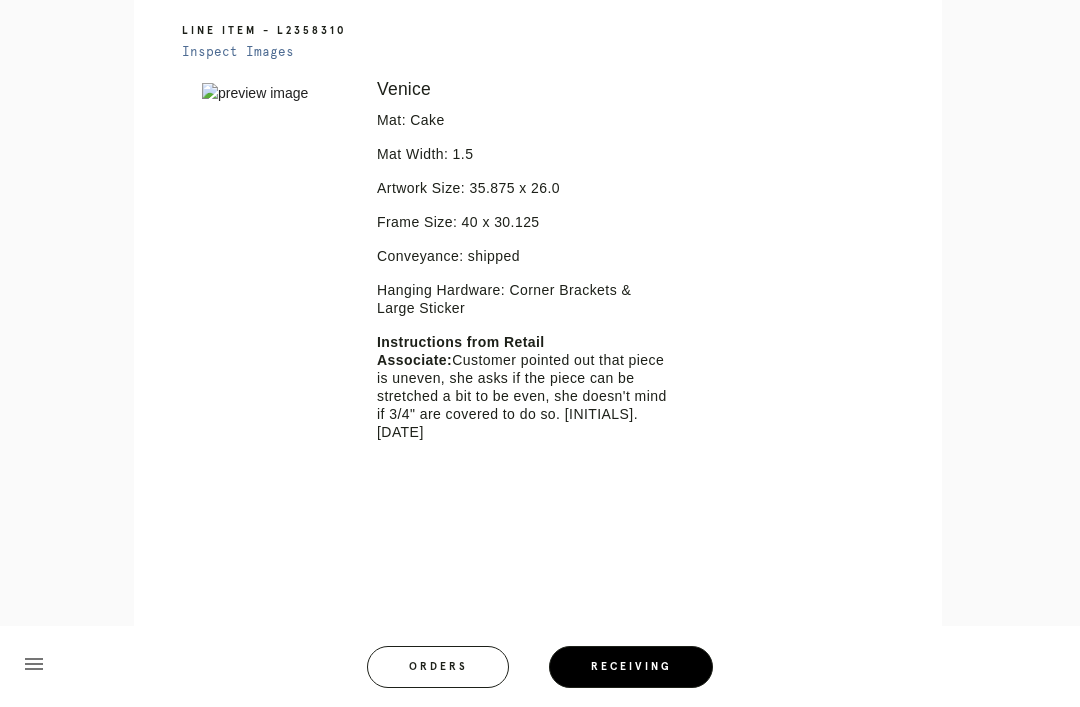 click on "Line Item - L2358310
Inspect Images
Error retreiving frame spec #9753349
Venice
Mat: Cake
Mat Width: 1.5
Artwork Size:
35.875
x
26.0
Frame Size:
40
x
30.125
Conveyance: shipped
Hanging Hardware: Corner Brackets & Large Sticker
Instructions from Retail Associate:
Customer pointed out that piece is uneven, she asks if the piece can be stretched a bit to be even, she doesn't mind if 3/4" are covered to do so. J.F. 7/20/25" at bounding box center [538, 329] 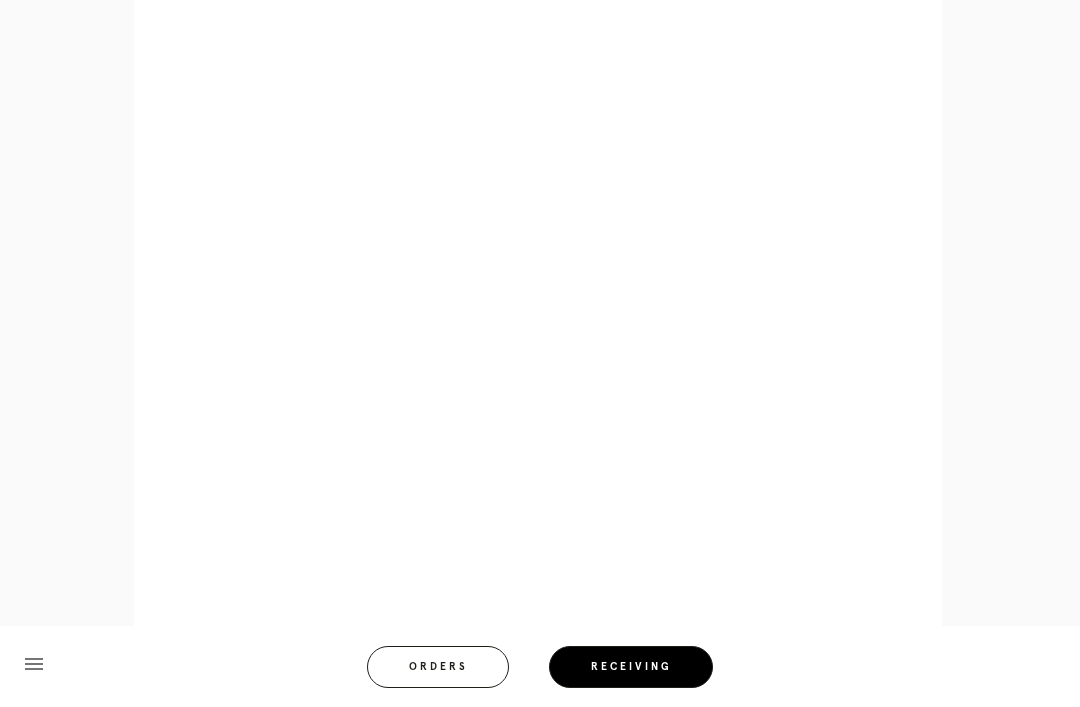 scroll, scrollTop: 924, scrollLeft: 0, axis: vertical 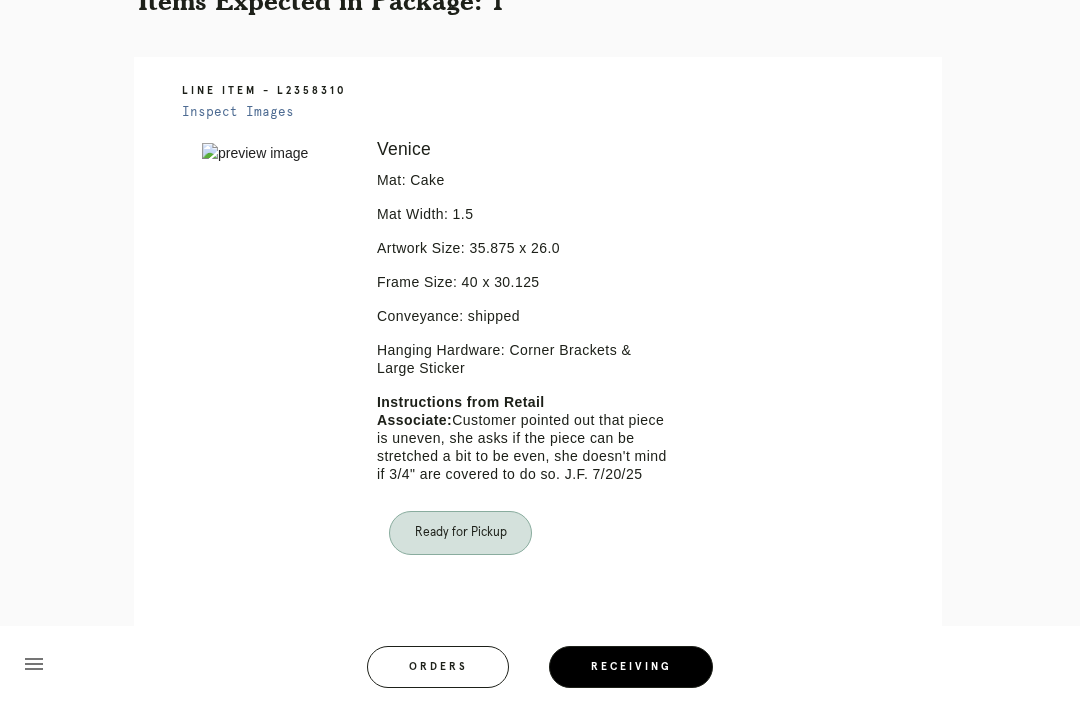 click on "Orders" at bounding box center [438, 667] 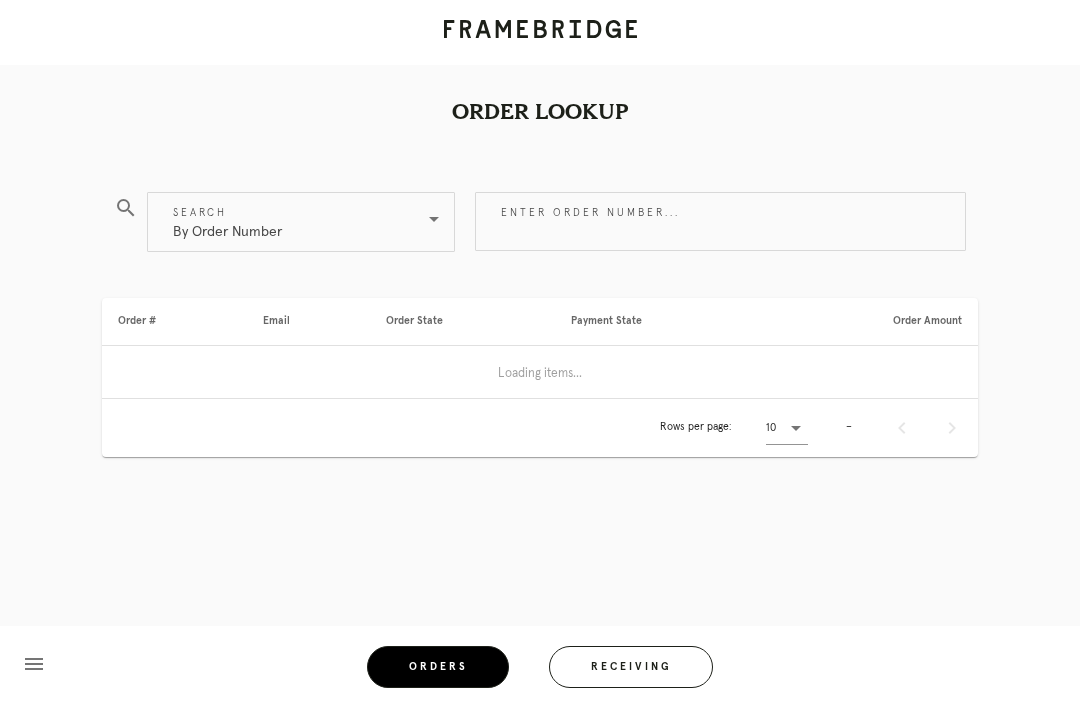 scroll, scrollTop: 0, scrollLeft: 0, axis: both 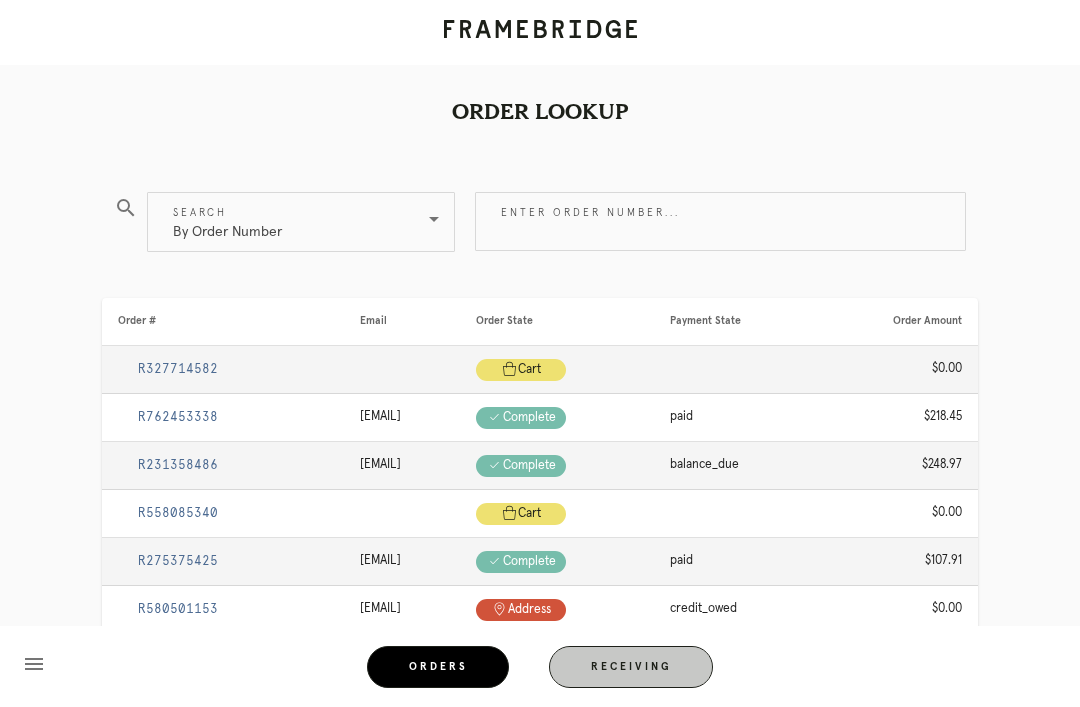 click on "Receiving" at bounding box center [631, 667] 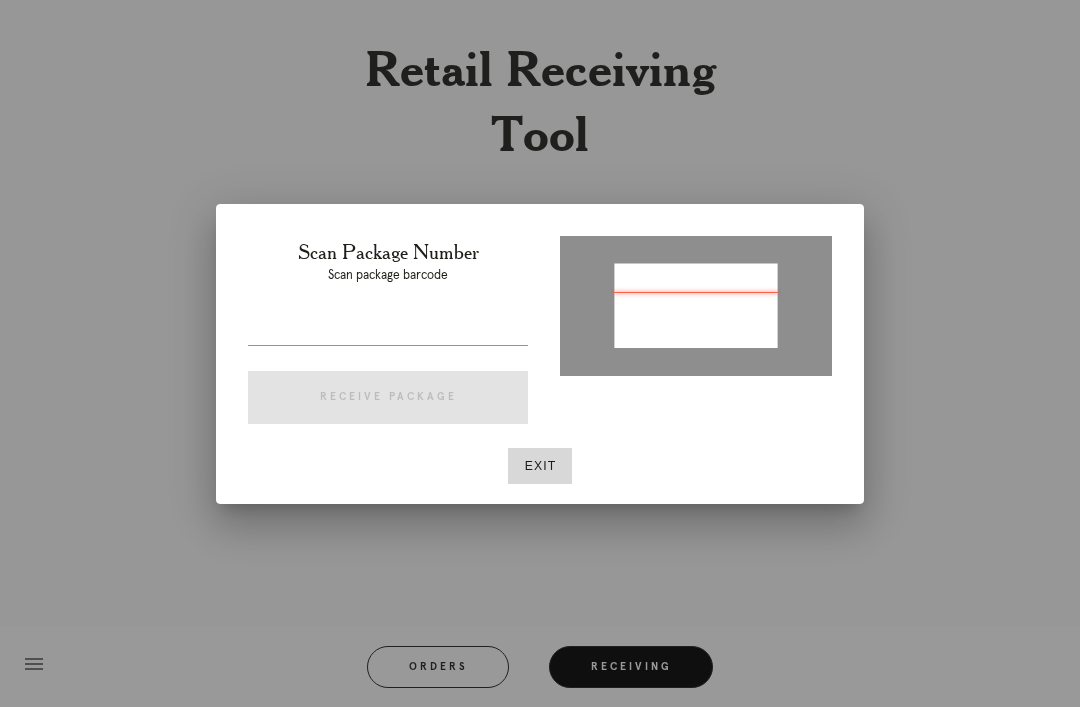 type on "P178173468877335" 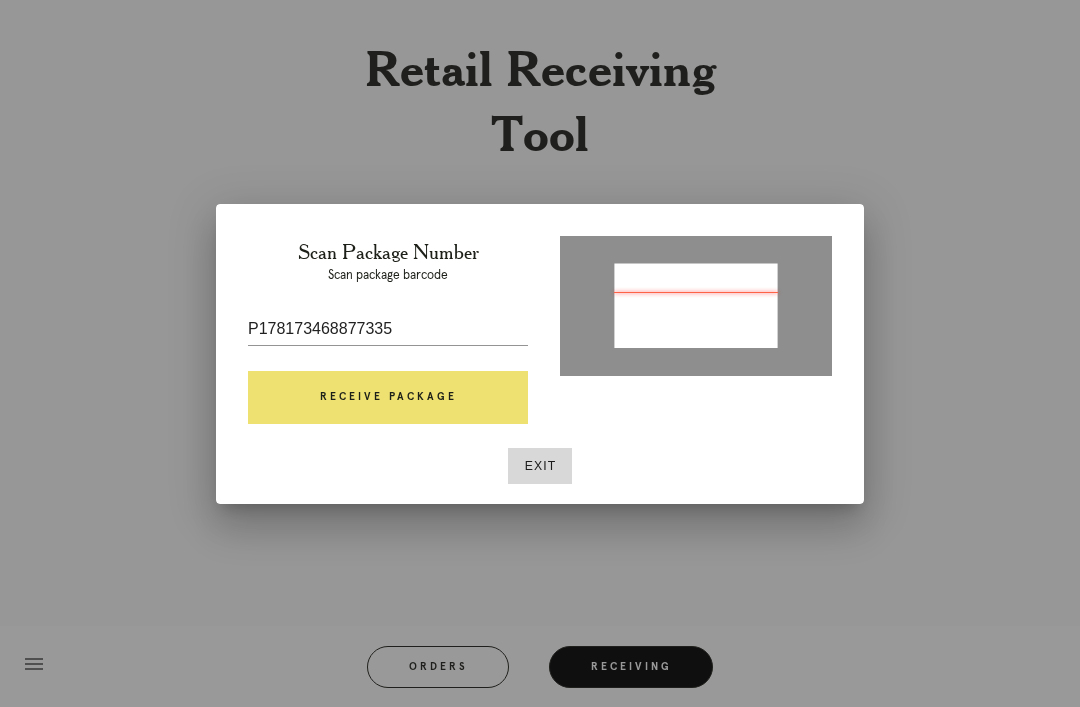 click on "Receive Package" at bounding box center [388, 398] 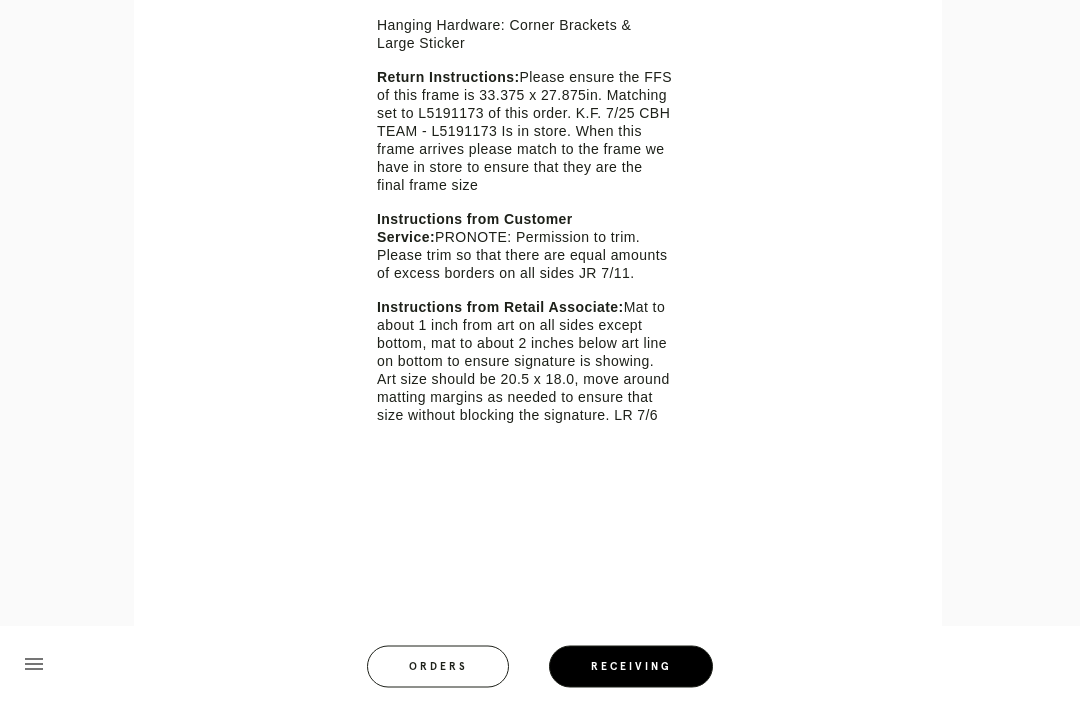 scroll, scrollTop: 806, scrollLeft: 0, axis: vertical 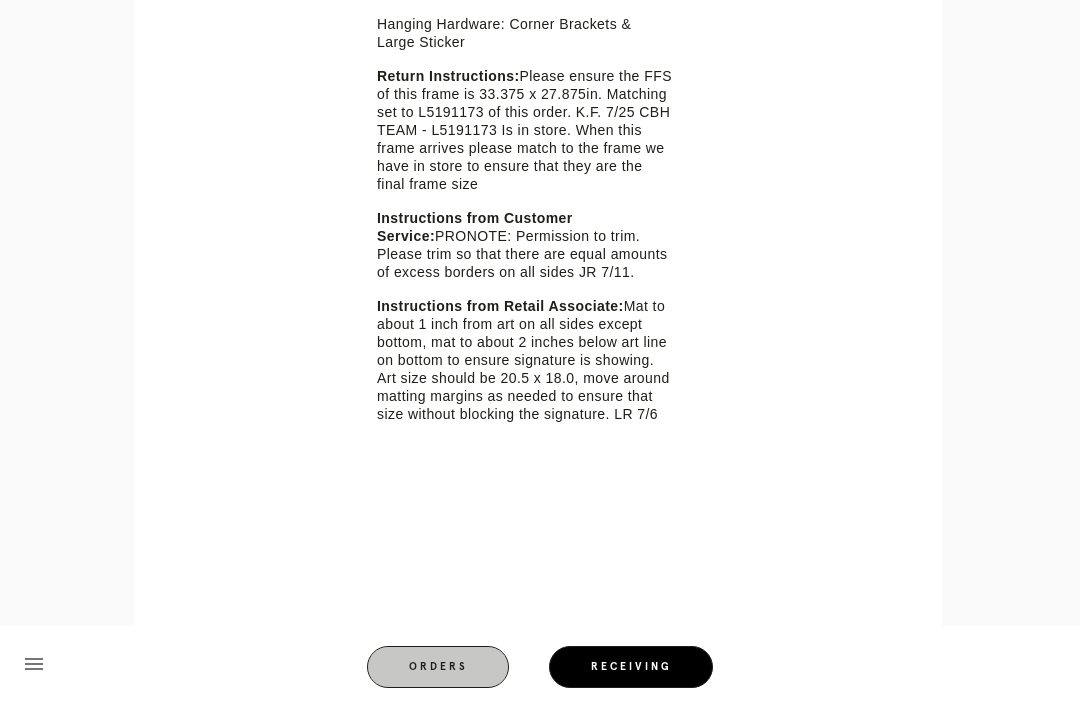 click on "Orders" at bounding box center (438, 667) 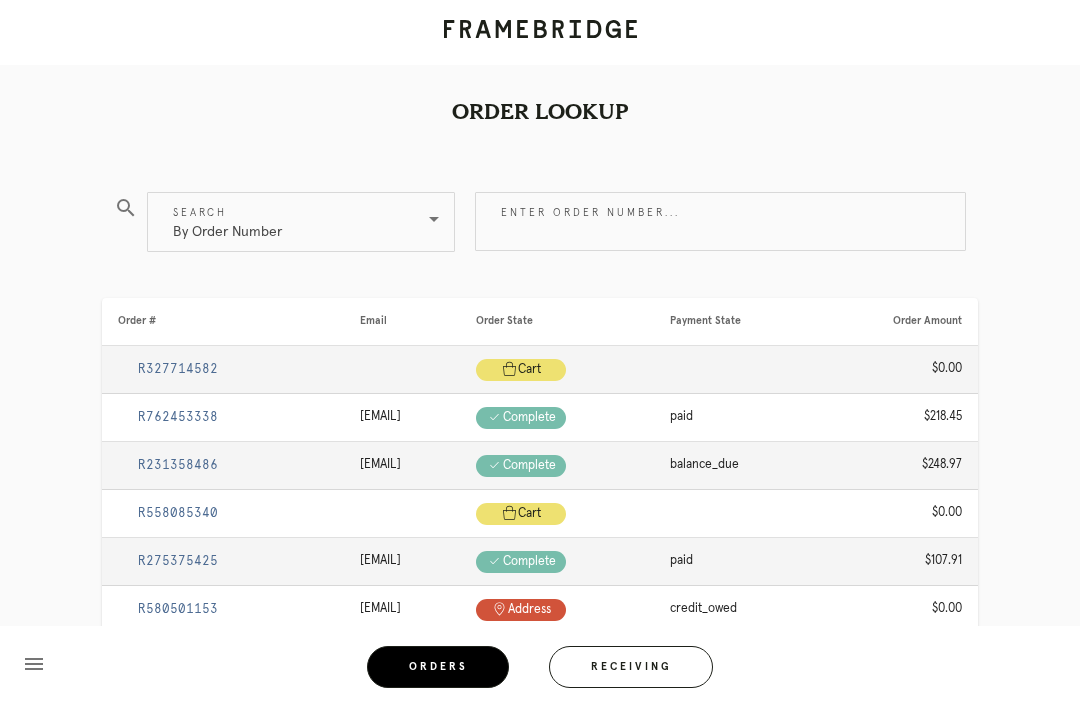 click on "Receiving" at bounding box center (631, 667) 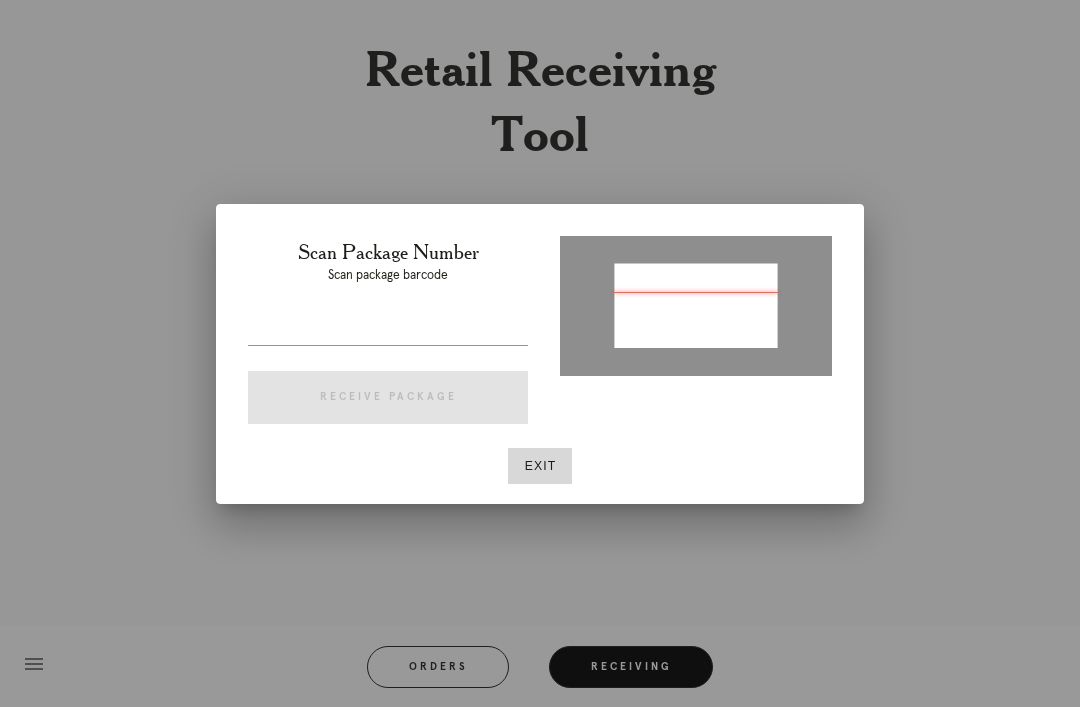 type on "P178173468877335" 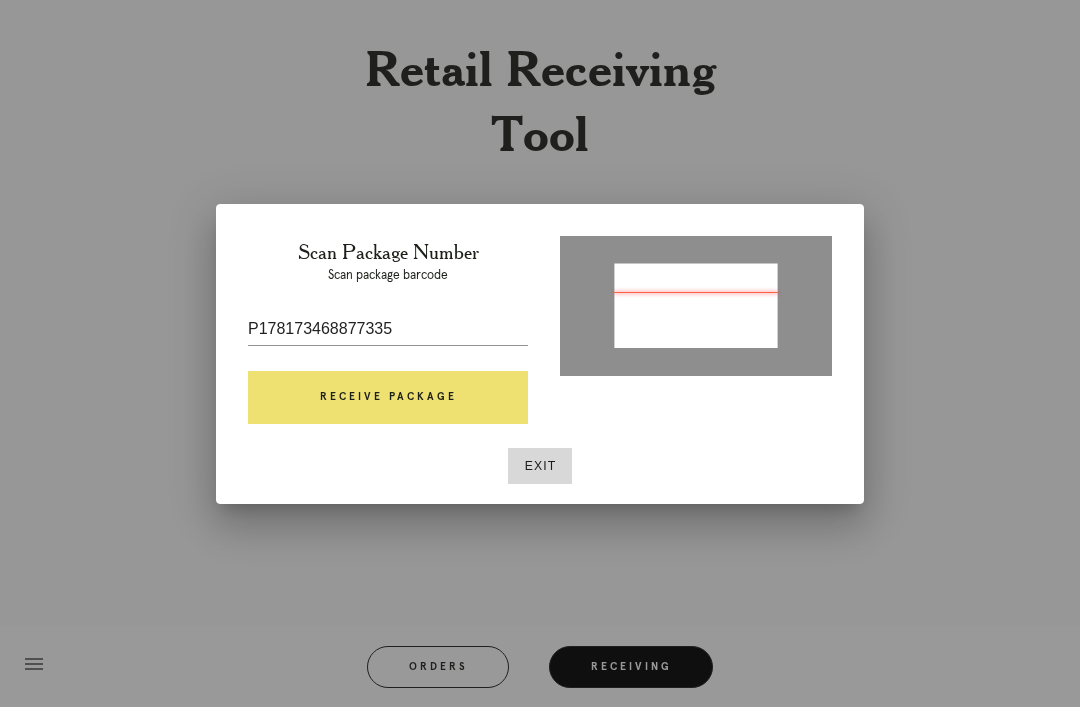 click on "Receive Package" at bounding box center [388, 398] 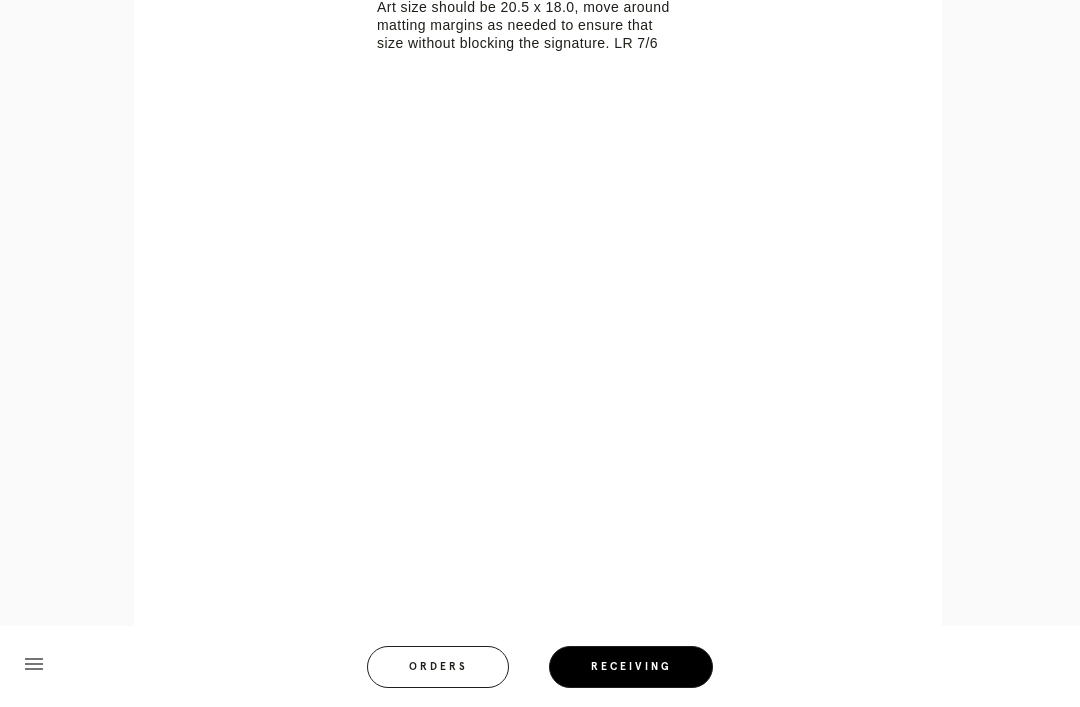 scroll, scrollTop: 1173, scrollLeft: 0, axis: vertical 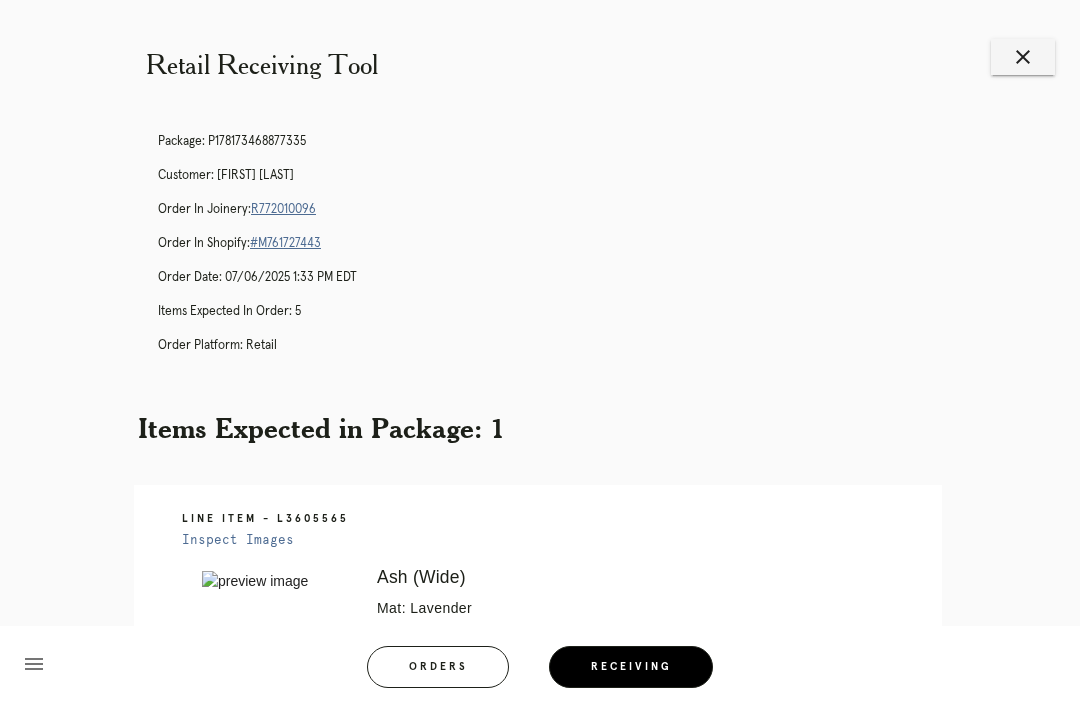 click on "Orders" at bounding box center (438, 667) 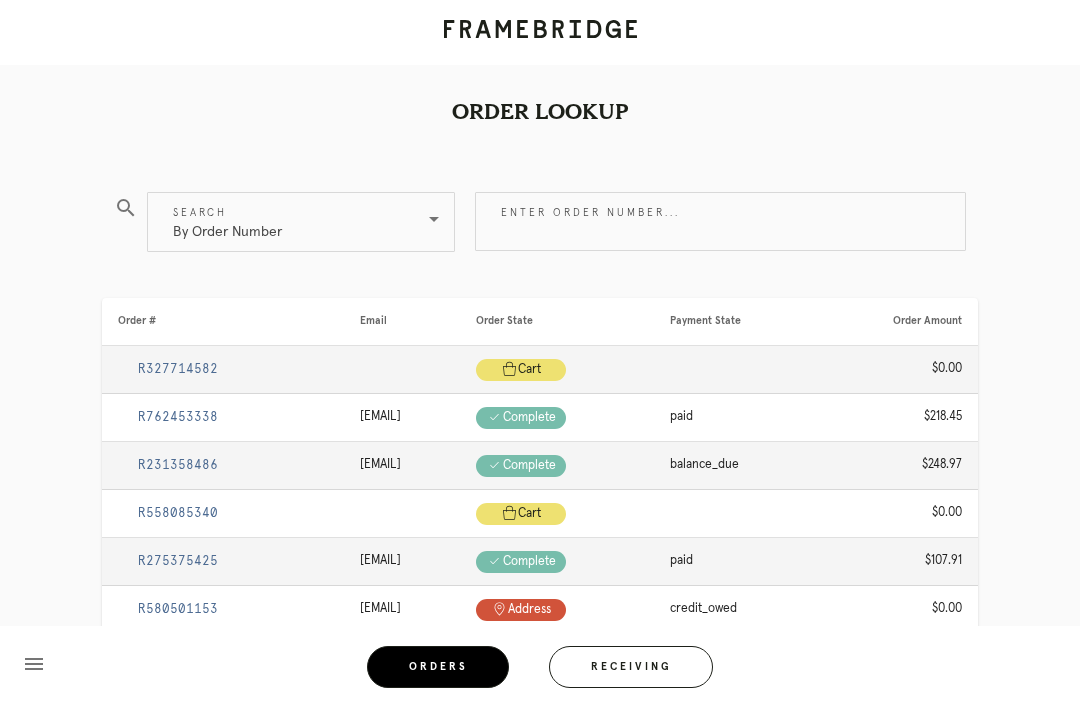 click on "Enter order number..." at bounding box center [720, 221] 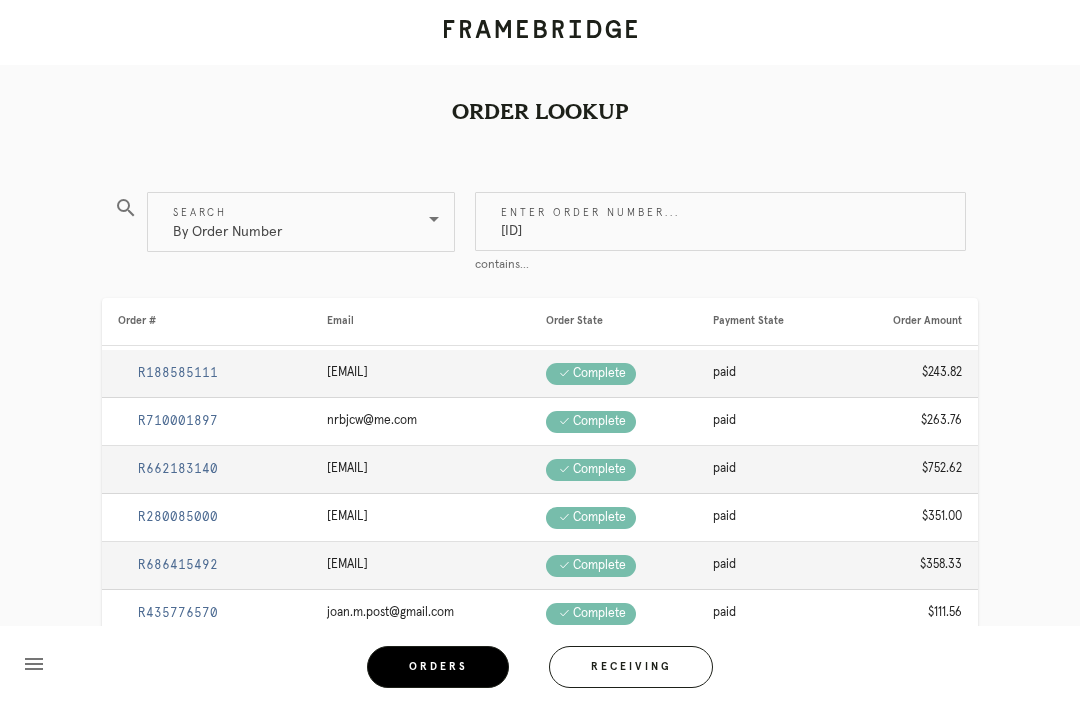 type on "[ID]" 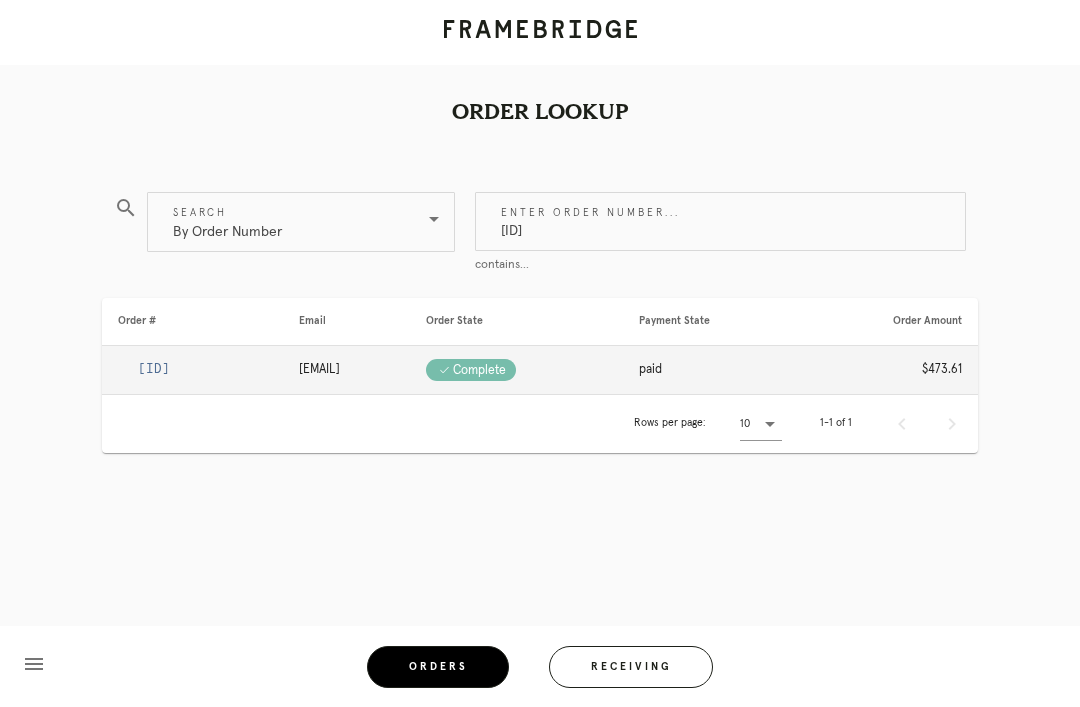 click on "[ID]" at bounding box center [154, 369] 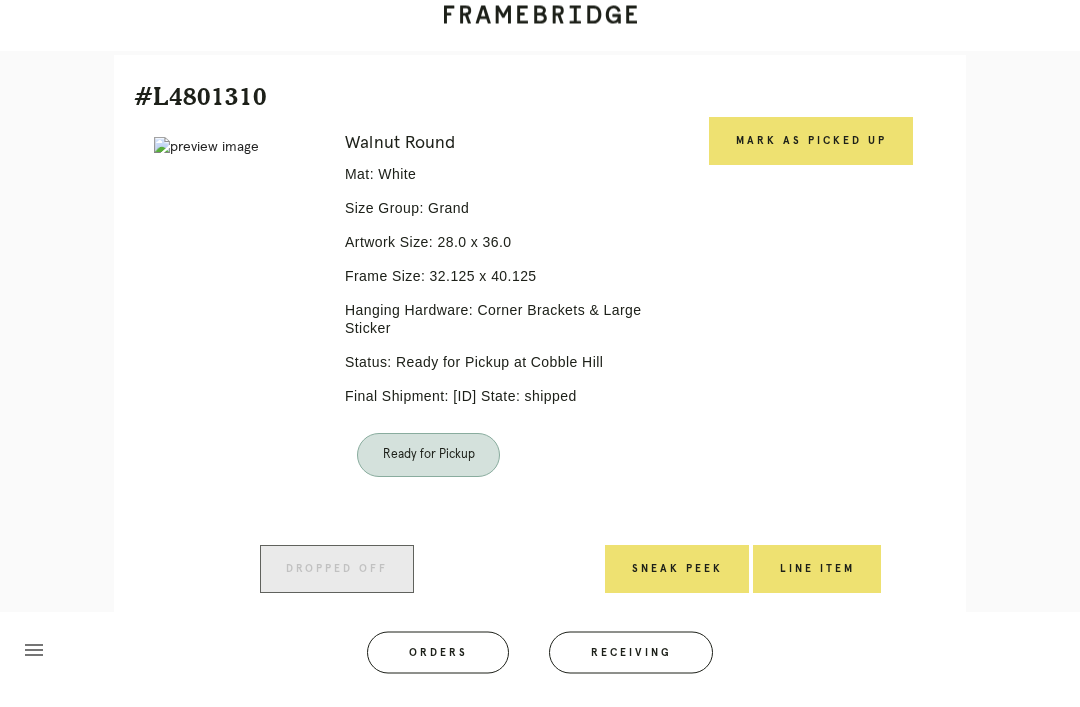 scroll, scrollTop: 451, scrollLeft: 0, axis: vertical 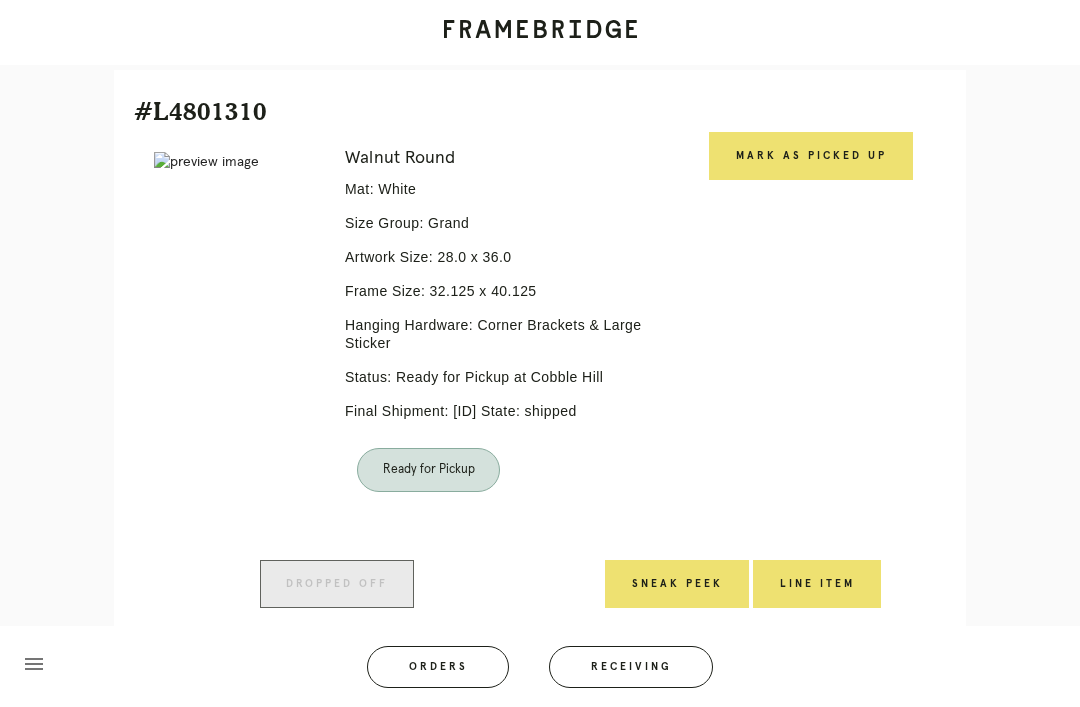 click on "Mark as Picked Up" at bounding box center [811, 156] 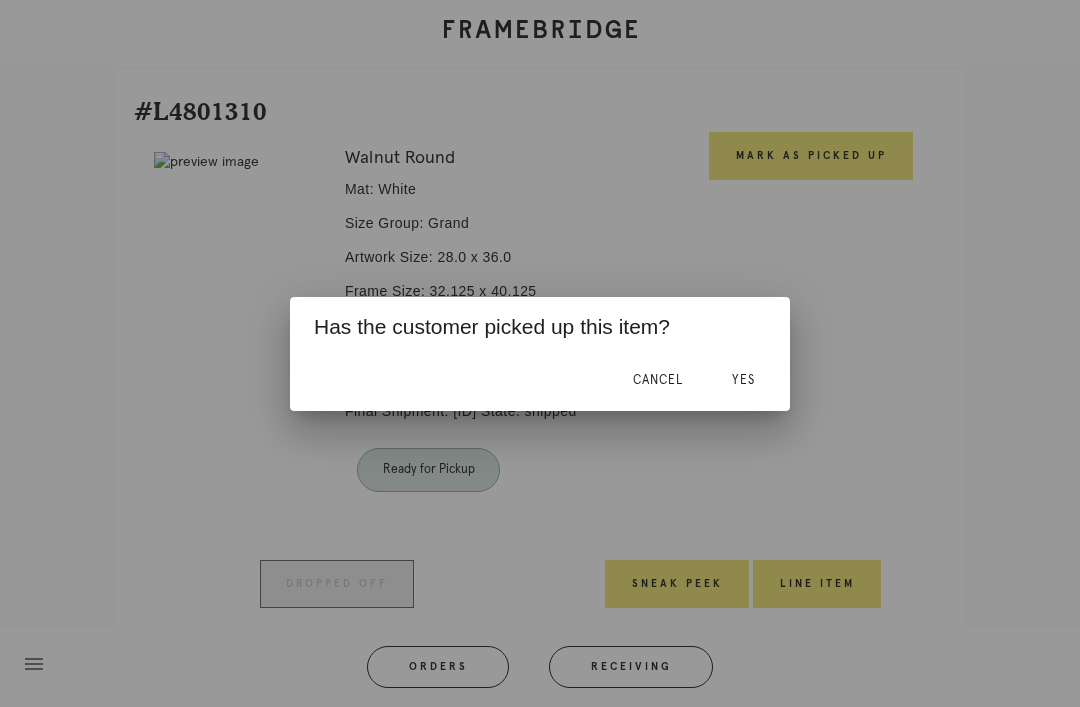 click on "Yes" at bounding box center [743, 380] 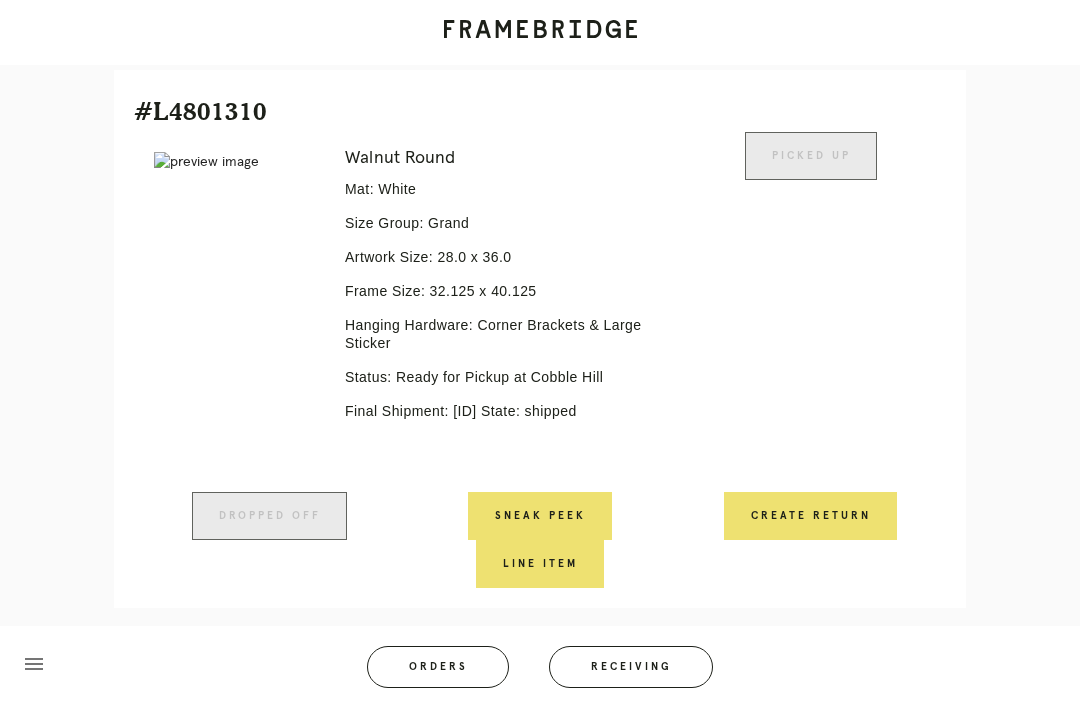 scroll, scrollTop: 433, scrollLeft: 0, axis: vertical 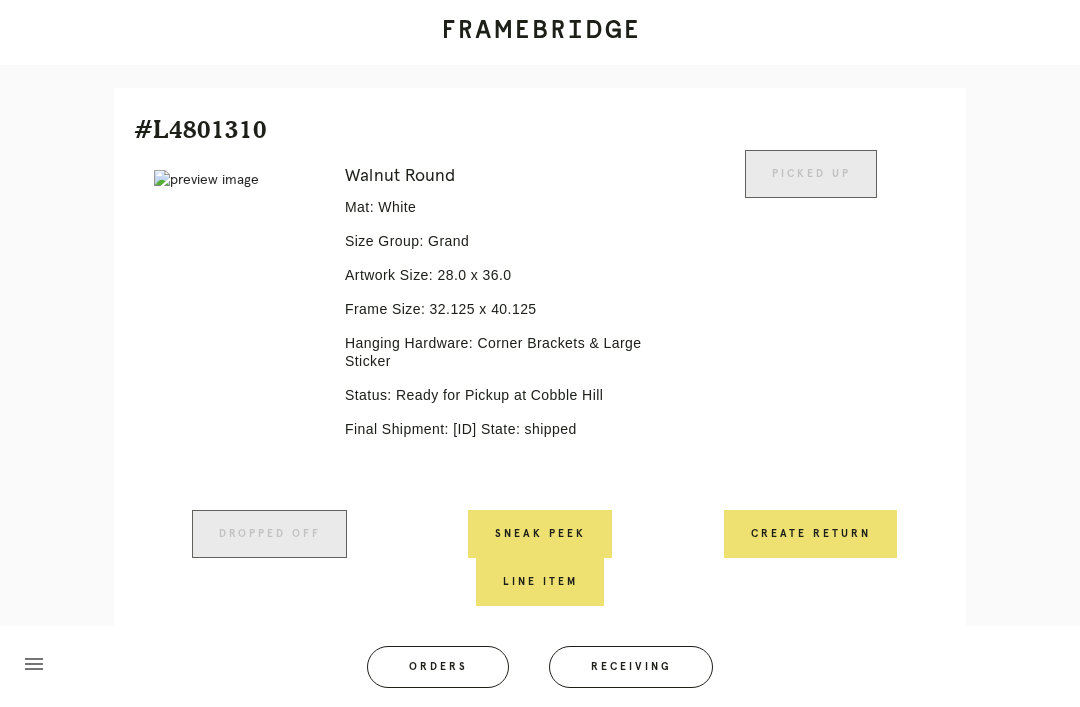 click on "Orders" at bounding box center (438, 667) 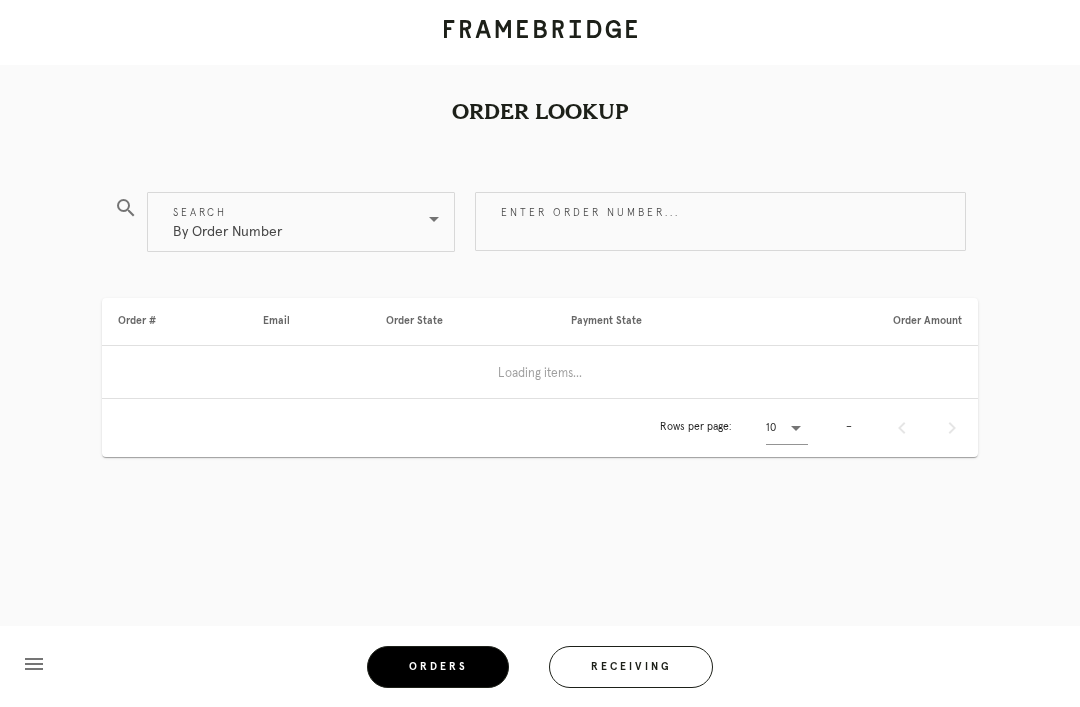 scroll, scrollTop: 0, scrollLeft: 0, axis: both 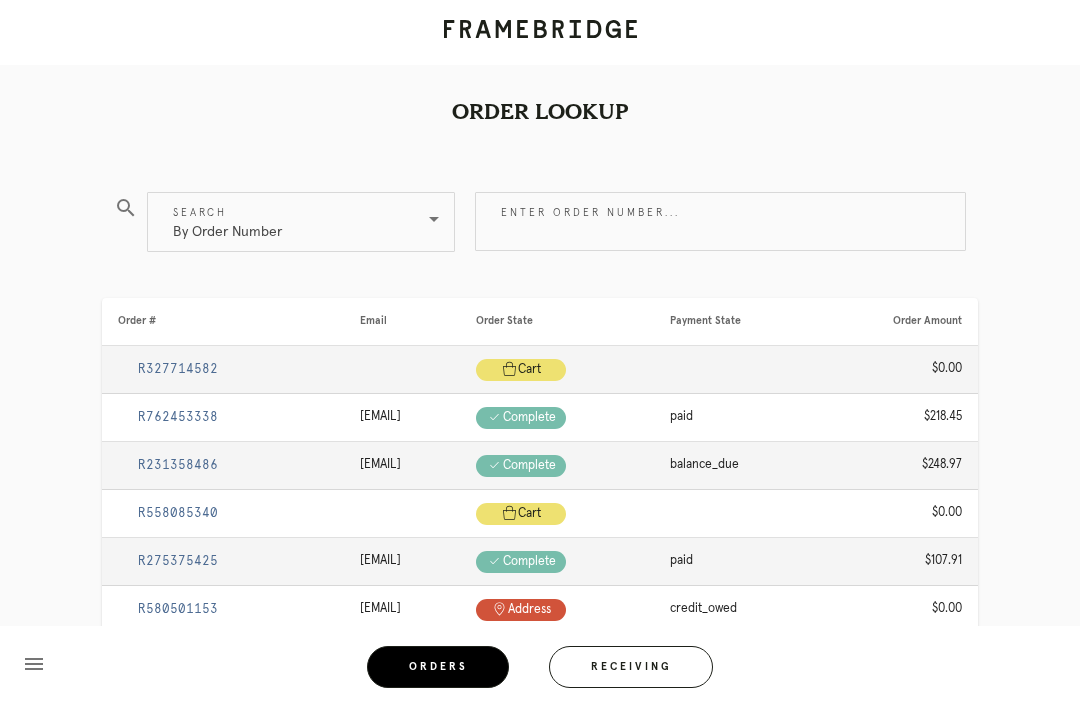 click on "Enter order number..." at bounding box center [720, 221] 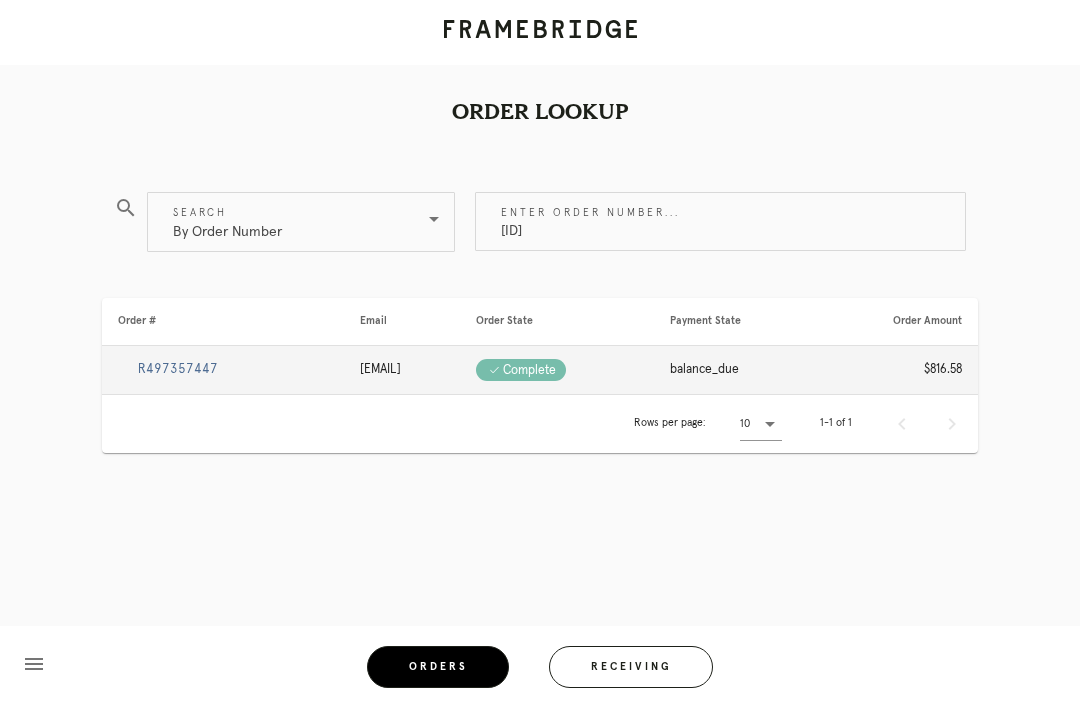 type on "[ID]" 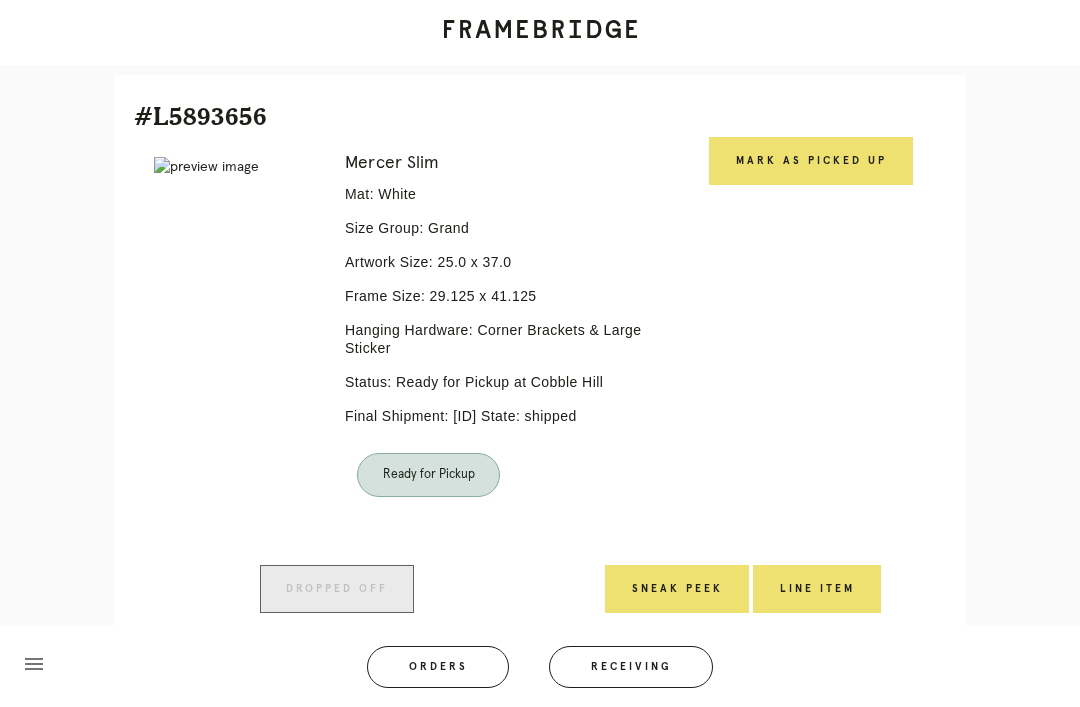 scroll, scrollTop: 460, scrollLeft: 0, axis: vertical 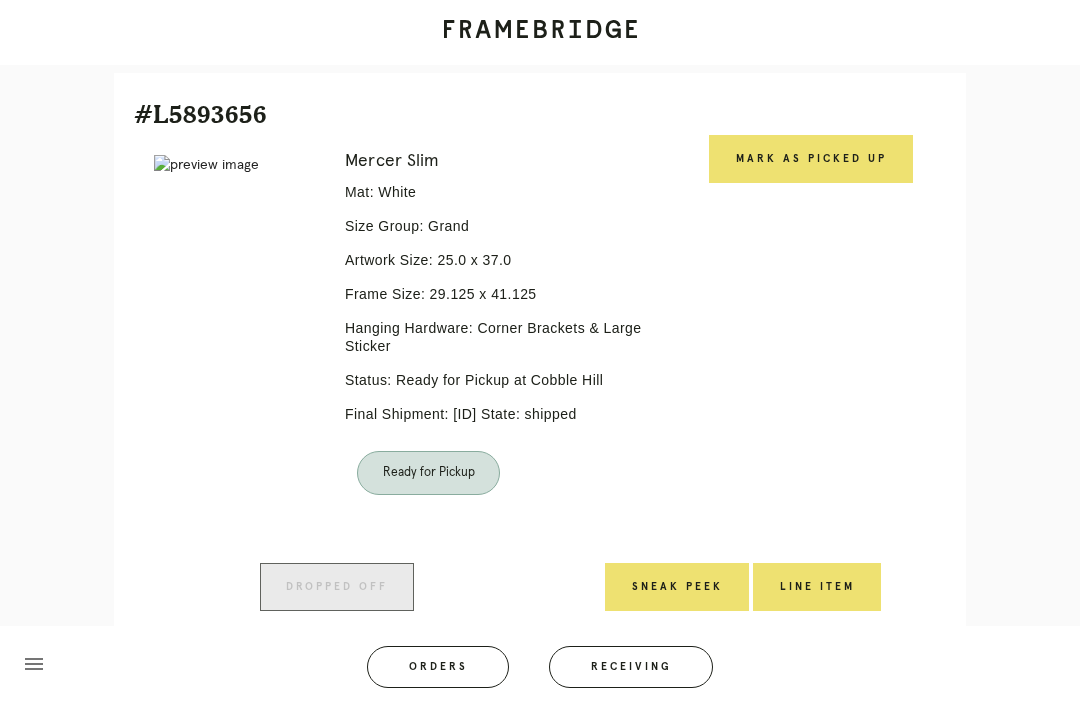 click on "Mark as Picked Up" at bounding box center (811, 159) 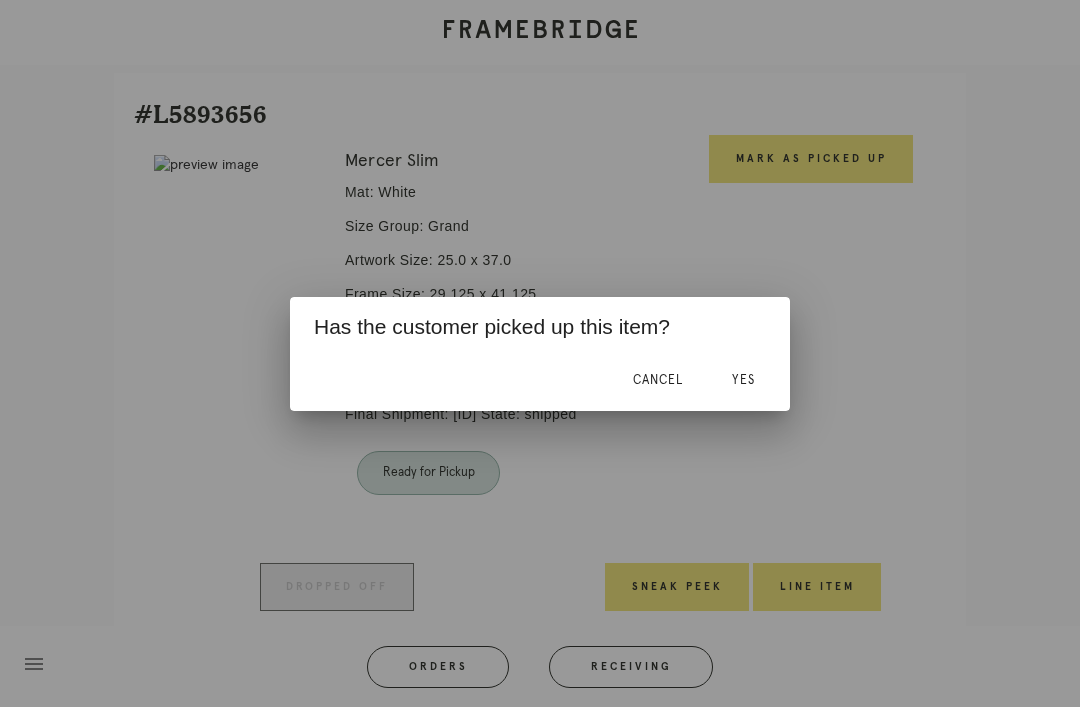 click on "Yes" at bounding box center (743, 381) 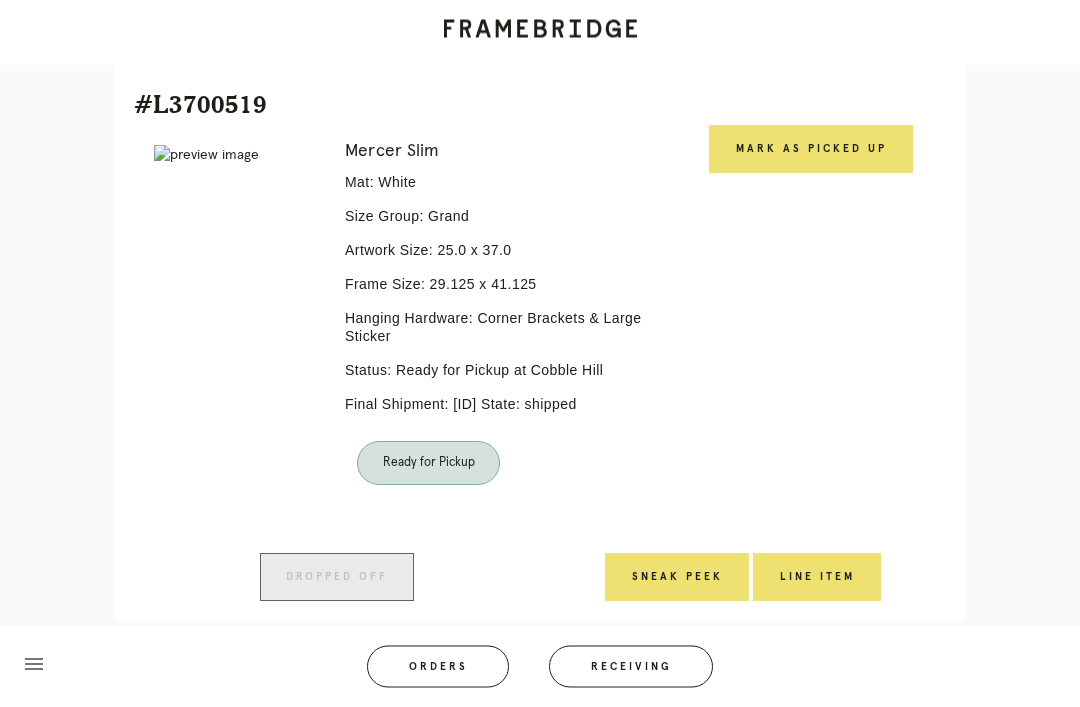 click on "Mark as Picked Up" at bounding box center (810, 340) 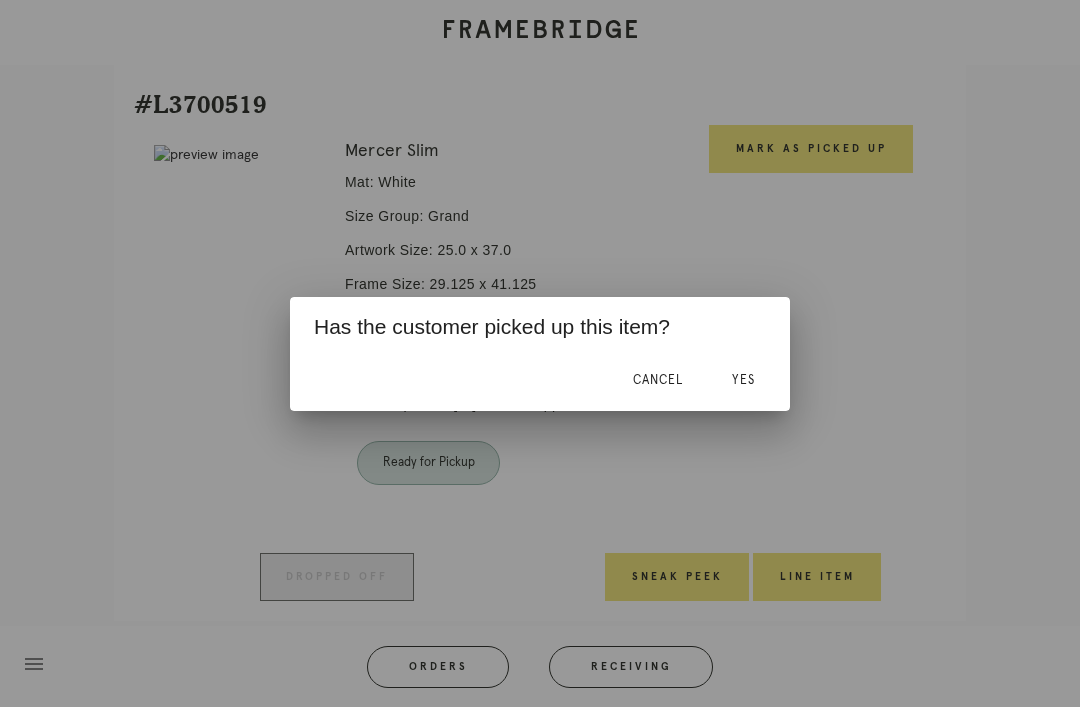 click on "Yes" at bounding box center (743, 381) 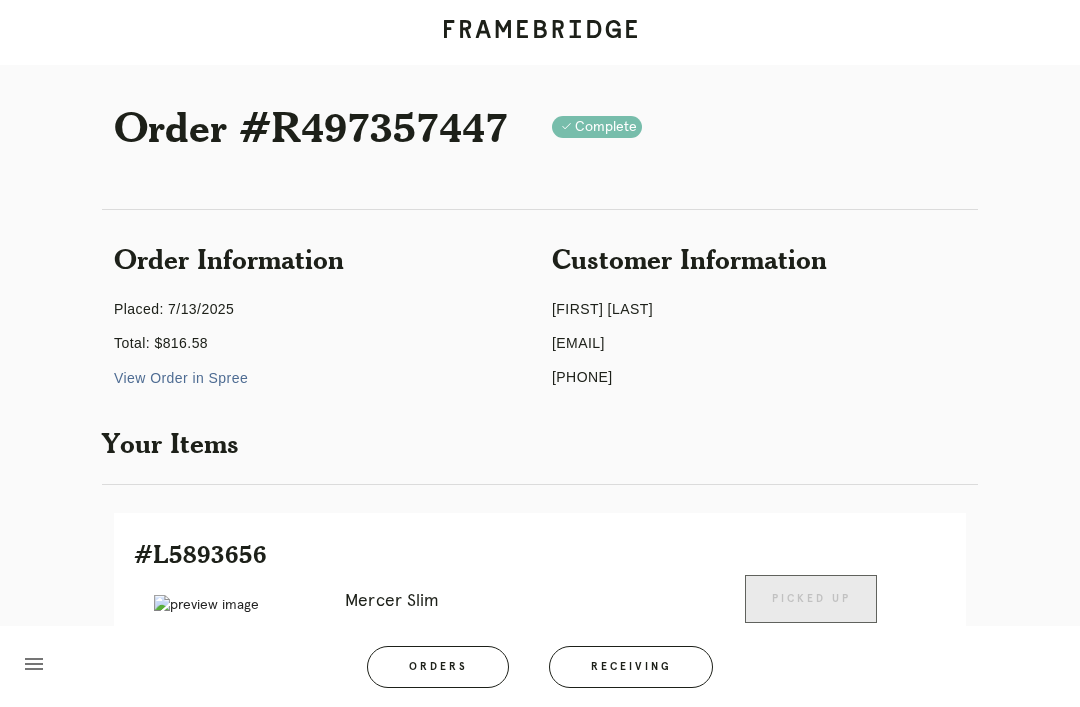 scroll, scrollTop: 293, scrollLeft: 0, axis: vertical 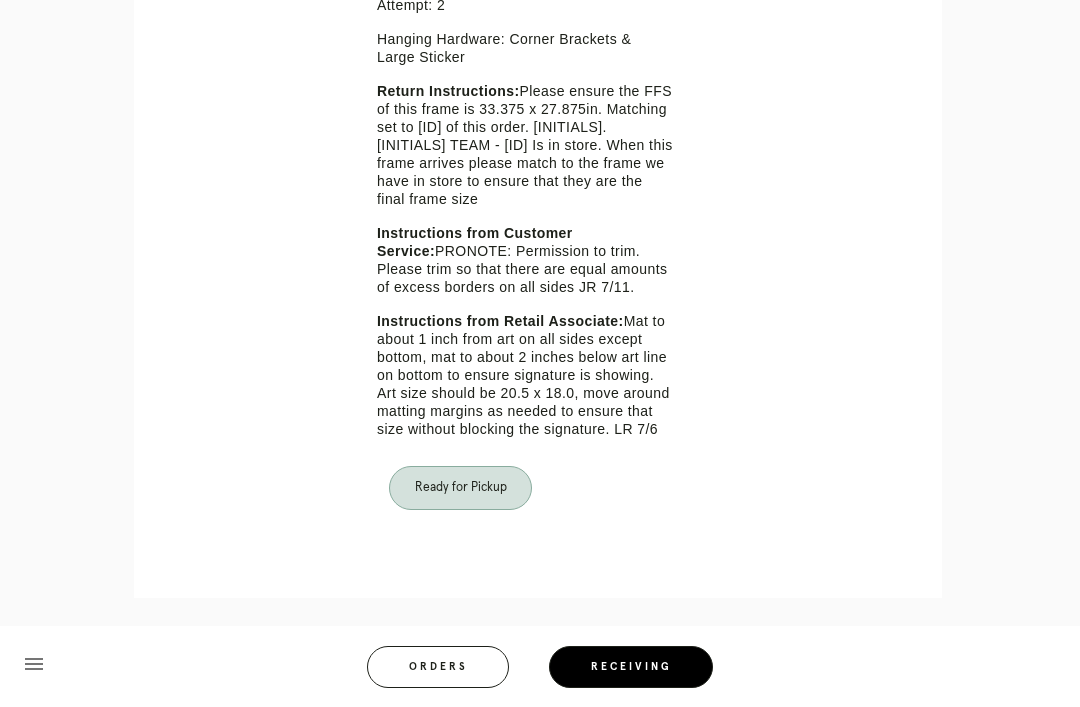 click on "Orders" at bounding box center (438, 667) 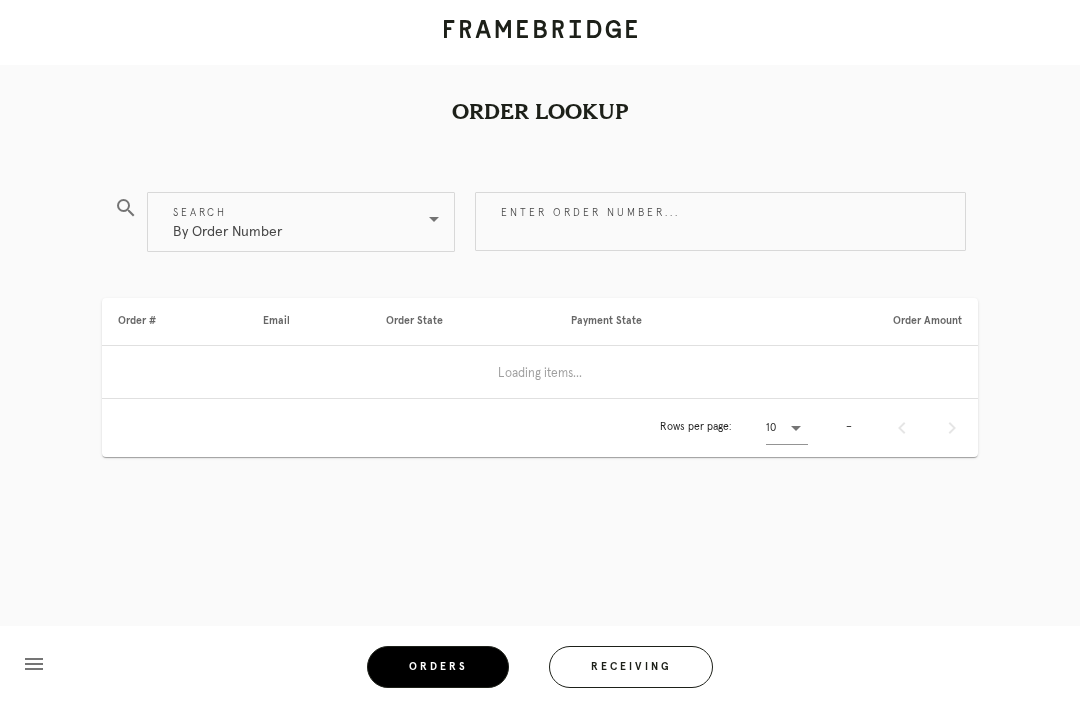 scroll, scrollTop: 64, scrollLeft: 0, axis: vertical 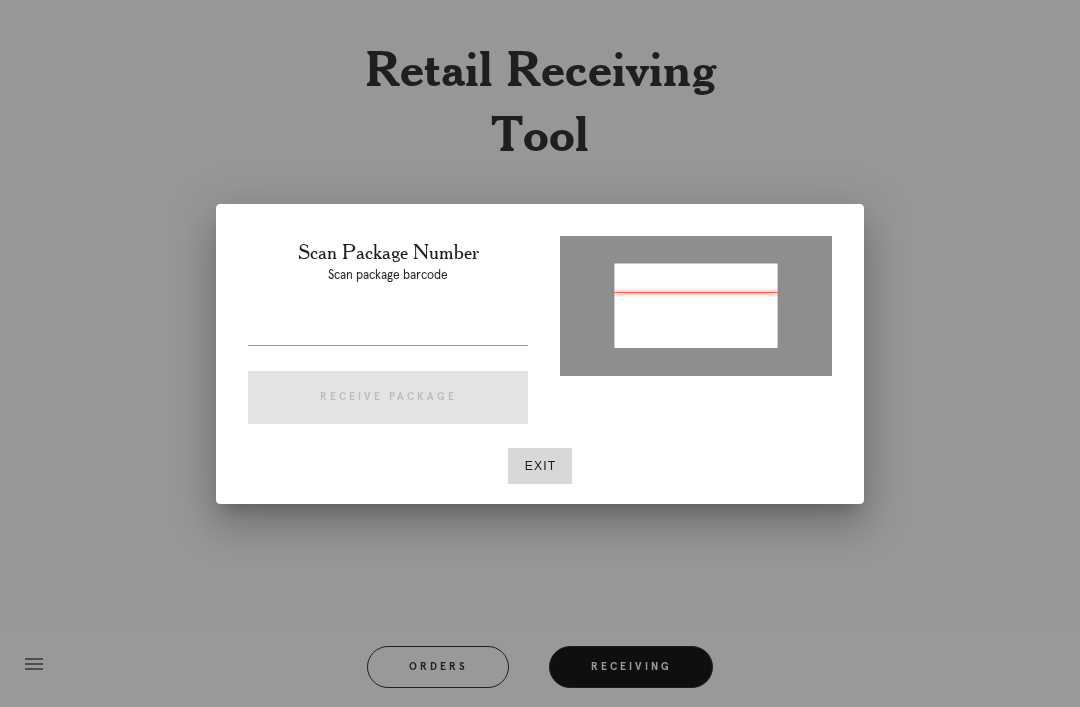 type on "[ID]" 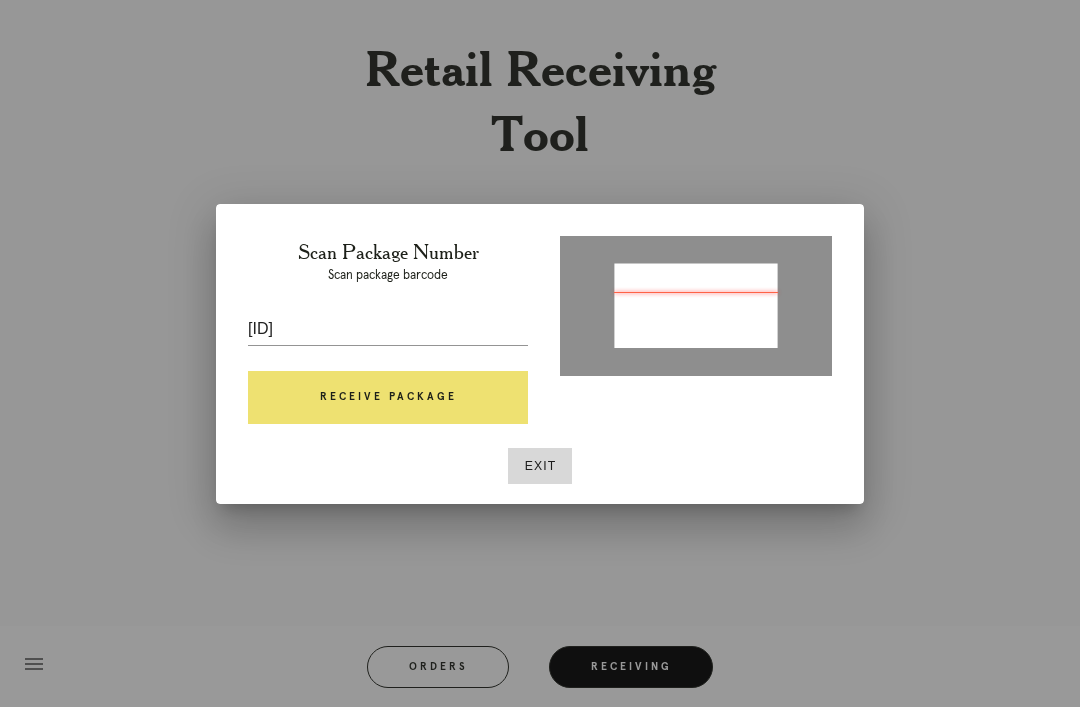 click on "Receive Package" at bounding box center (388, 398) 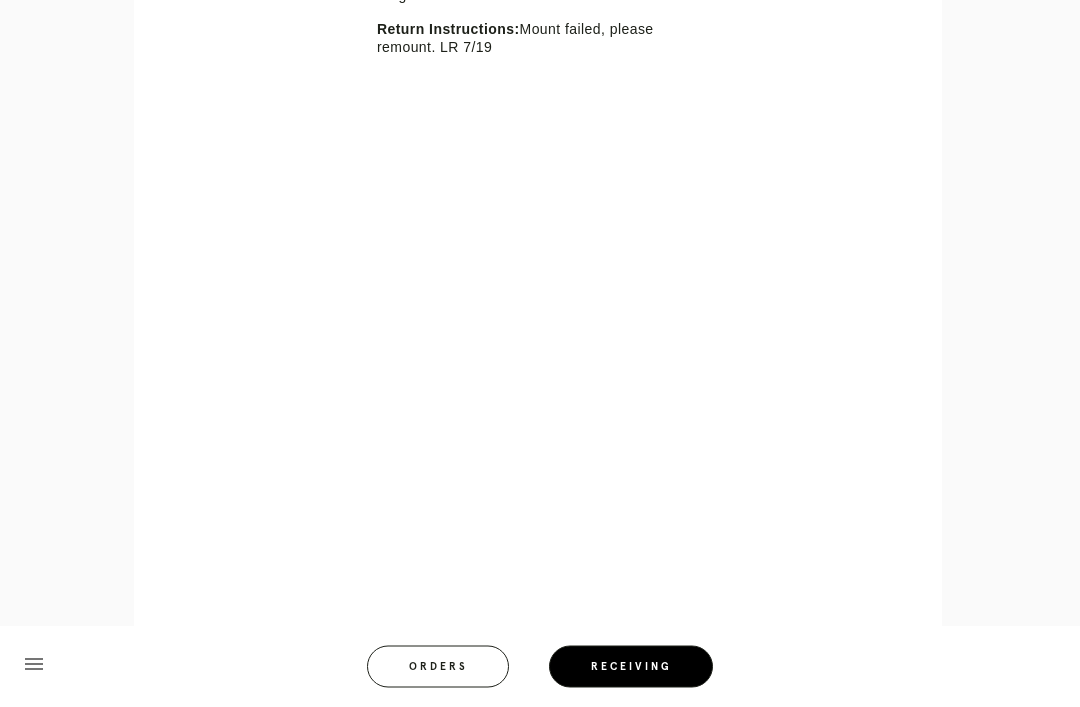 scroll, scrollTop: 829, scrollLeft: 0, axis: vertical 